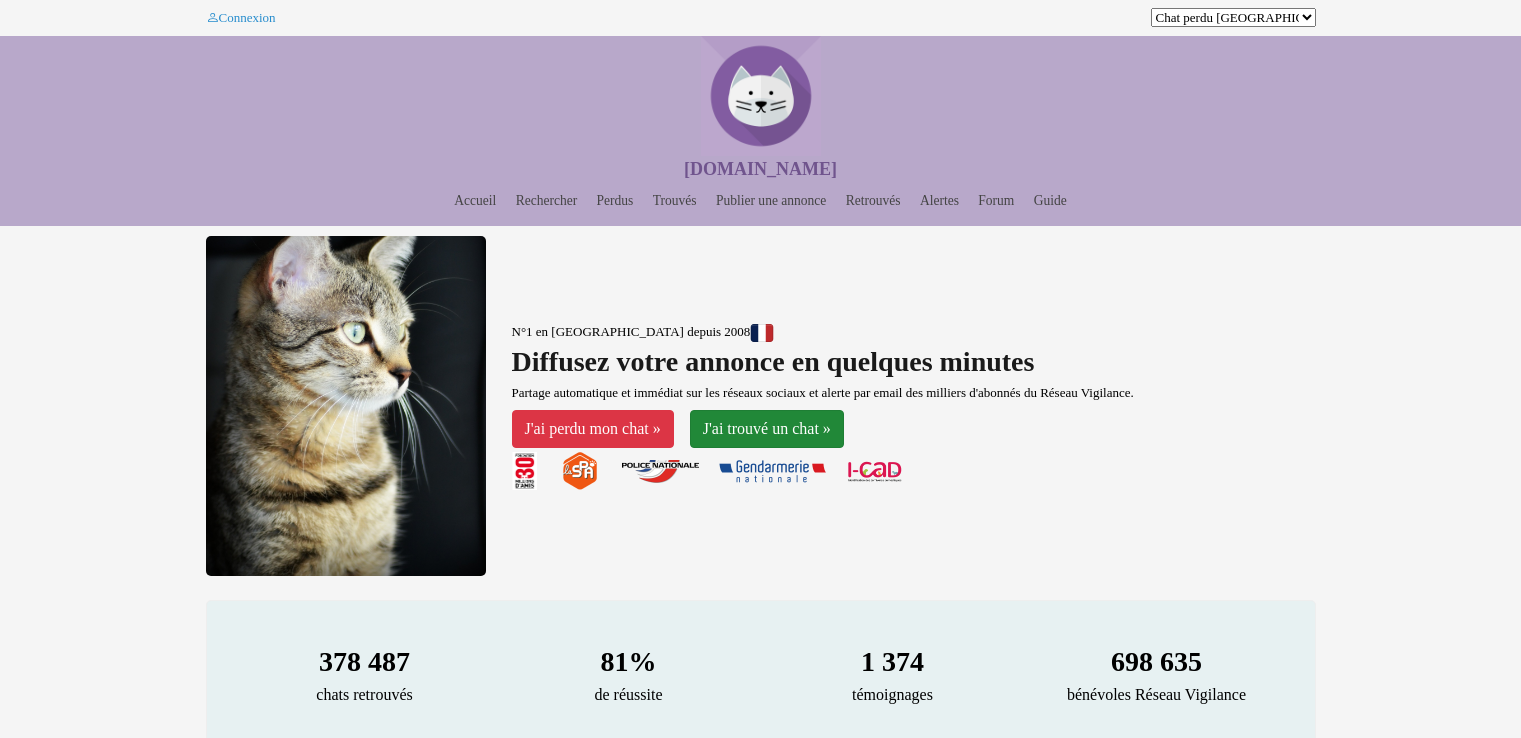 scroll, scrollTop: 0, scrollLeft: 0, axis: both 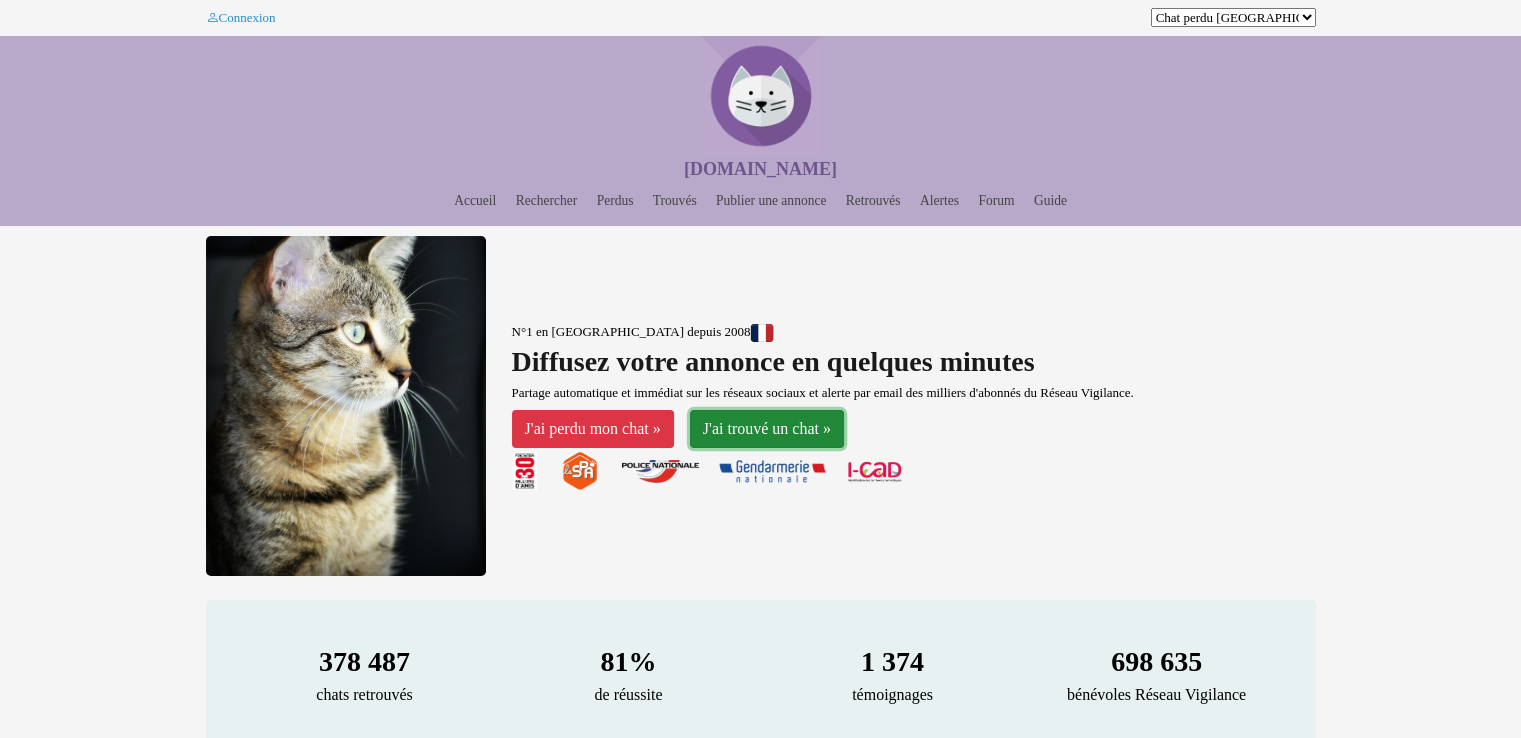 click on "J'ai trouvé un chat »" at bounding box center (767, 429) 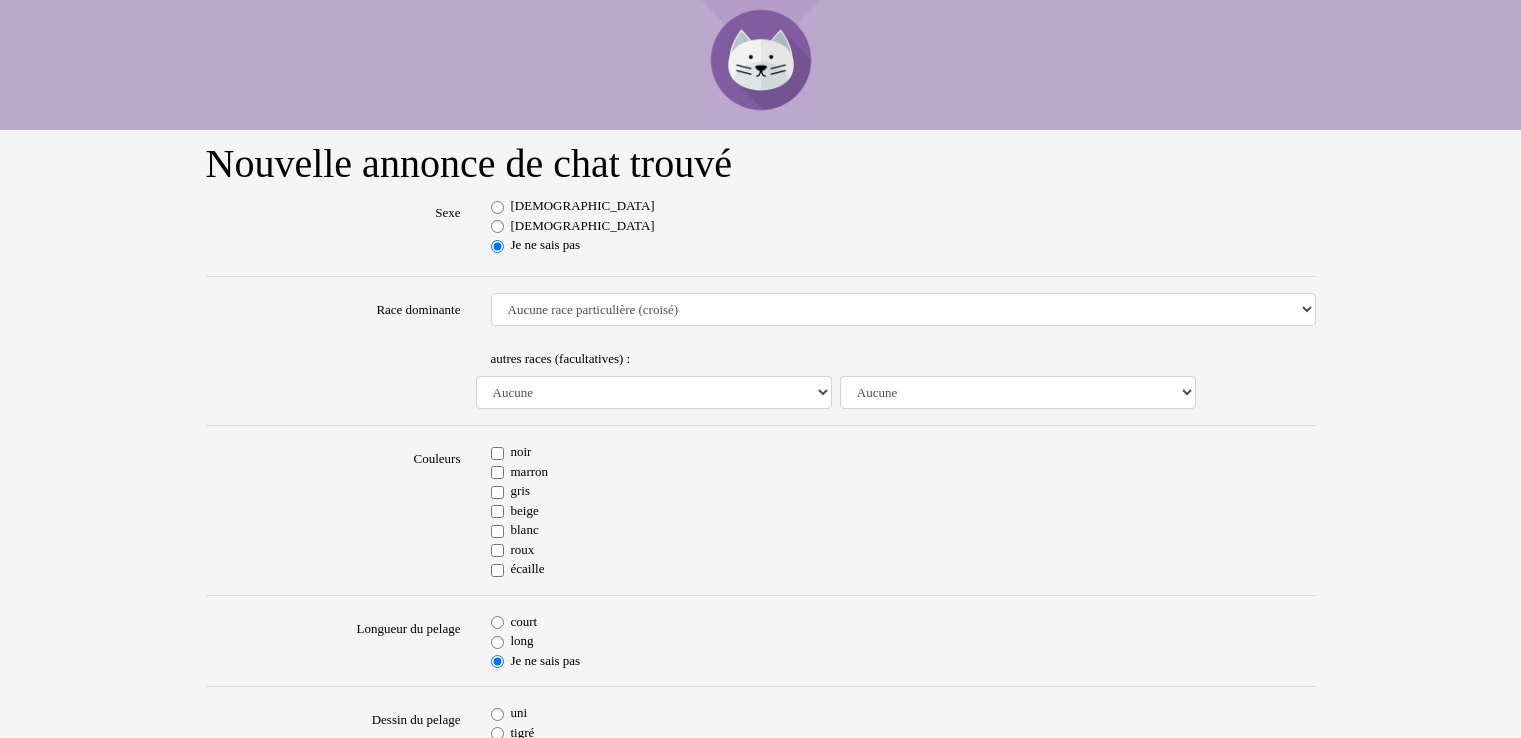 scroll, scrollTop: 0, scrollLeft: 0, axis: both 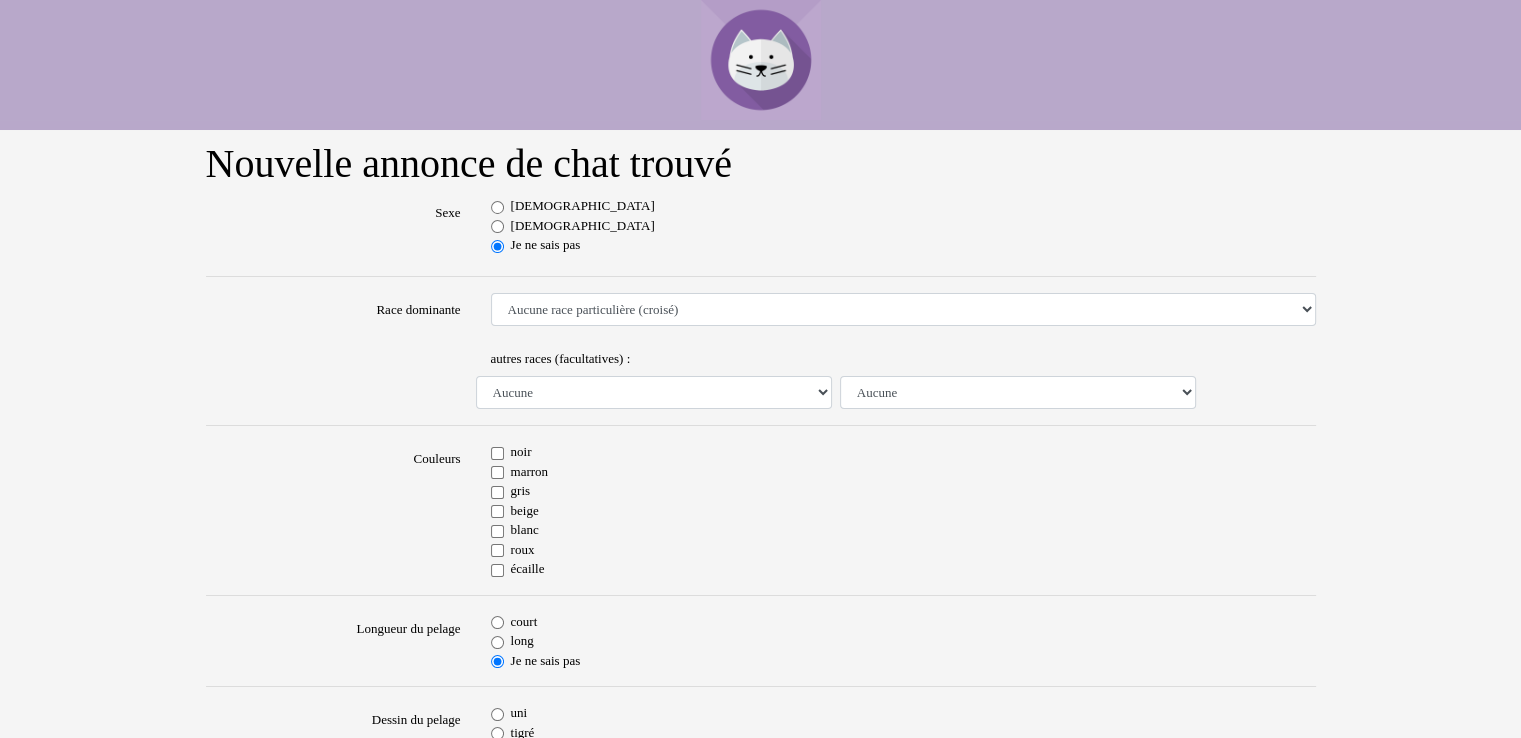 click on "[DEMOGRAPHIC_DATA]" at bounding box center [497, 226] 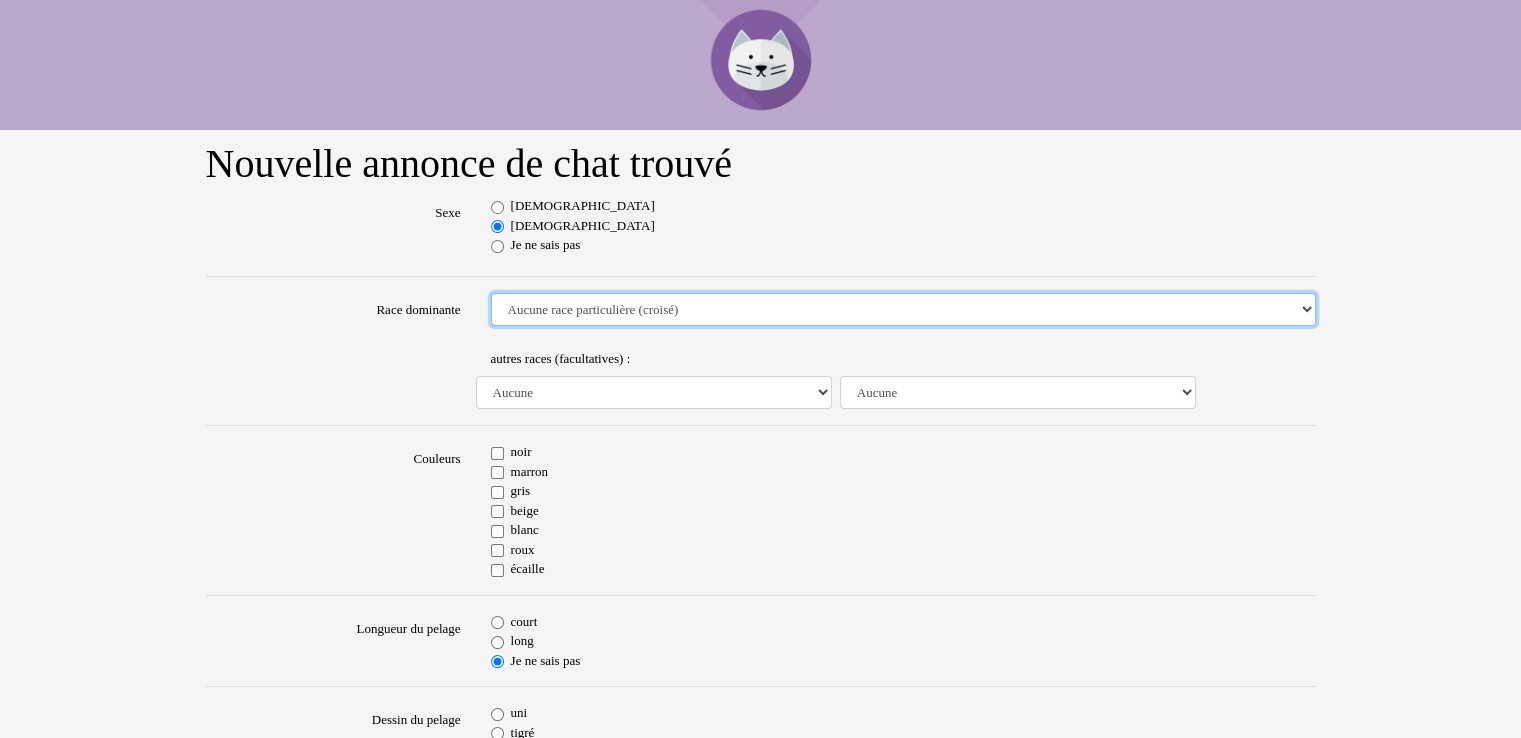click on "Aucune race particulière (croisé)
Abyssin Américain à poil dur American Bobtail American Shorthair Angora Turc Balinais Bengal Bleu Russe Bombay British Shorthair Burmese Chartreux Chat de gouttière Chat des bois Norvégiens Chat du Sri Lanka Chat sacré de Birmanie Commun Cornish rex Devon rex Européen Exotic Shorthair Himalayan Korat Maine Coon Mandarin Norvégien Ocicat Oriental Persan Ragdoll Rex Selkirk Scottish Fold Siamois Sibérien Somali Sphynx" at bounding box center [903, 310] 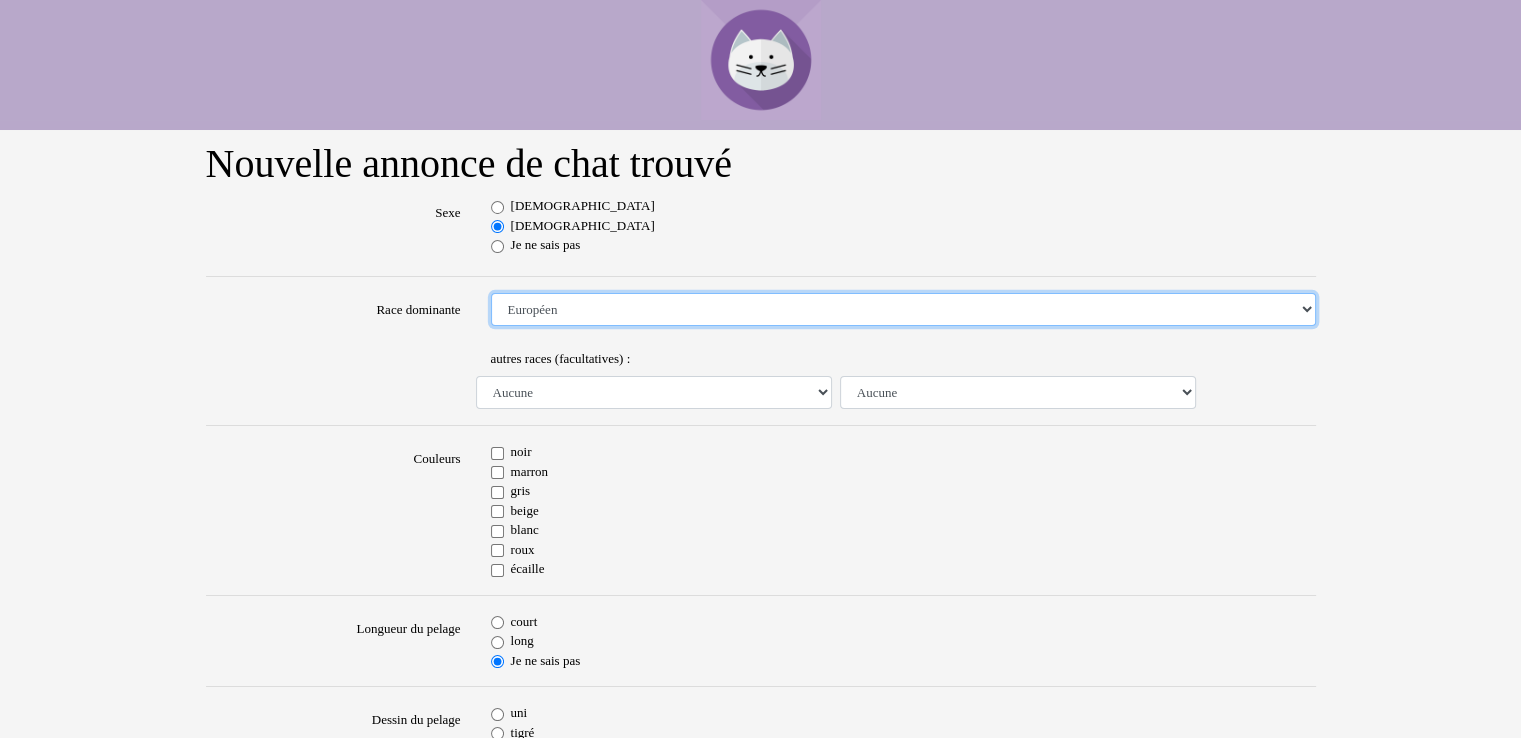 click on "Aucune race particulière (croisé)
Abyssin Américain à poil dur American Bobtail American Shorthair Angora Turc Balinais Bengal Bleu Russe Bombay British Shorthair Burmese Chartreux Chat de gouttière Chat des bois Norvégiens Chat du Sri Lanka Chat sacré de Birmanie Commun Cornish rex Devon rex Européen Exotic Shorthair Himalayan Korat Maine Coon Mandarin Norvégien Ocicat Oriental Persan Ragdoll Rex Selkirk Scottish Fold Siamois Sibérien Somali Sphynx" at bounding box center (903, 310) 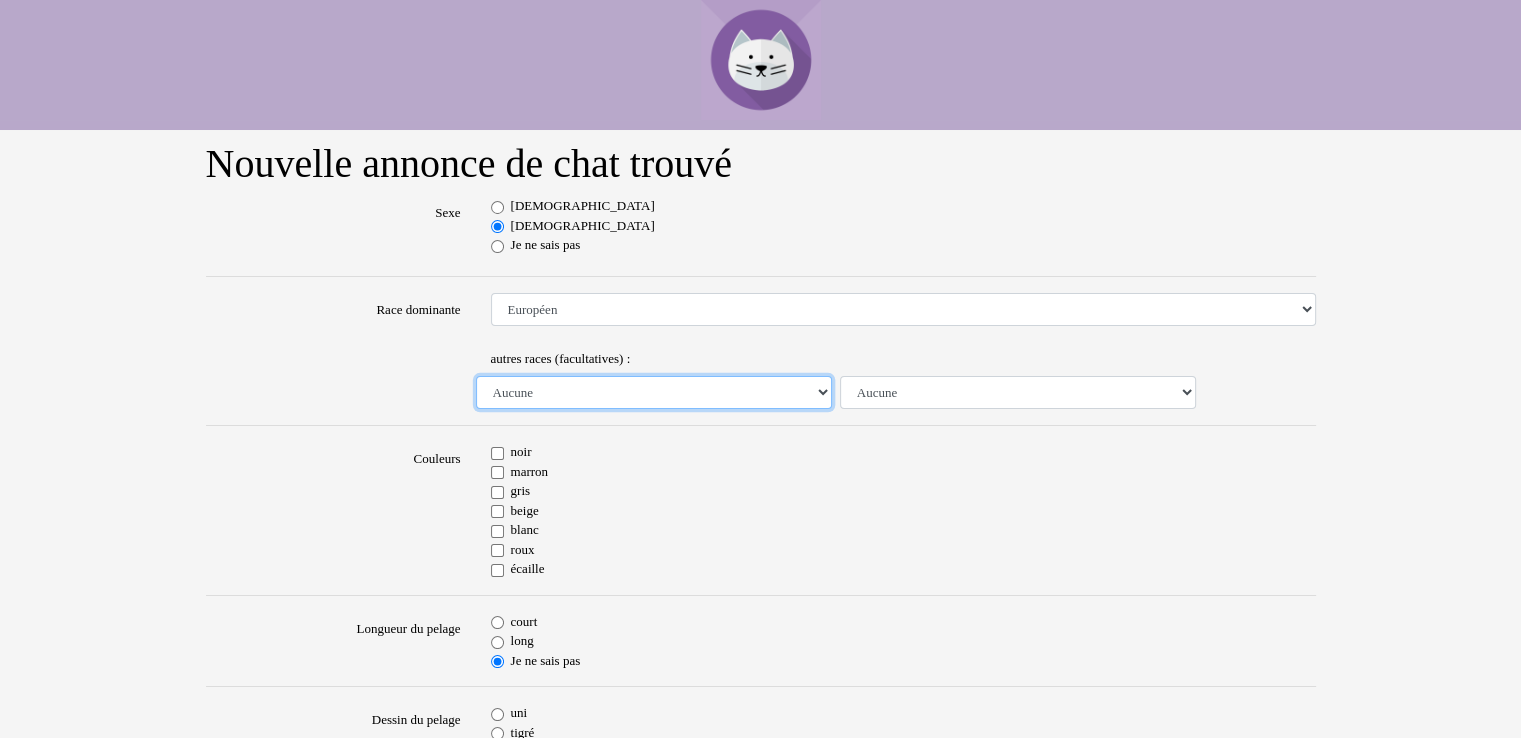 click on "Aucune
Abyssin Américain à poil dur American Bobtail American Shorthair Angora Turc Balinais Bengal Bleu Russe Bombay British Shorthair Burmese Chartreux Chat de gouttière Chat des bois Norvégiens Chat du Sri Lanka Chat sacré de Birmanie Commun Cornish rex Devon rex Européen Exotic Shorthair Himalayan Korat Maine Coon Mandarin Norvégien Ocicat Oriental Persan Ragdoll Rex Selkirk Scottish Fold Siamois Sibérien Somali Sphynx" at bounding box center [654, 393] 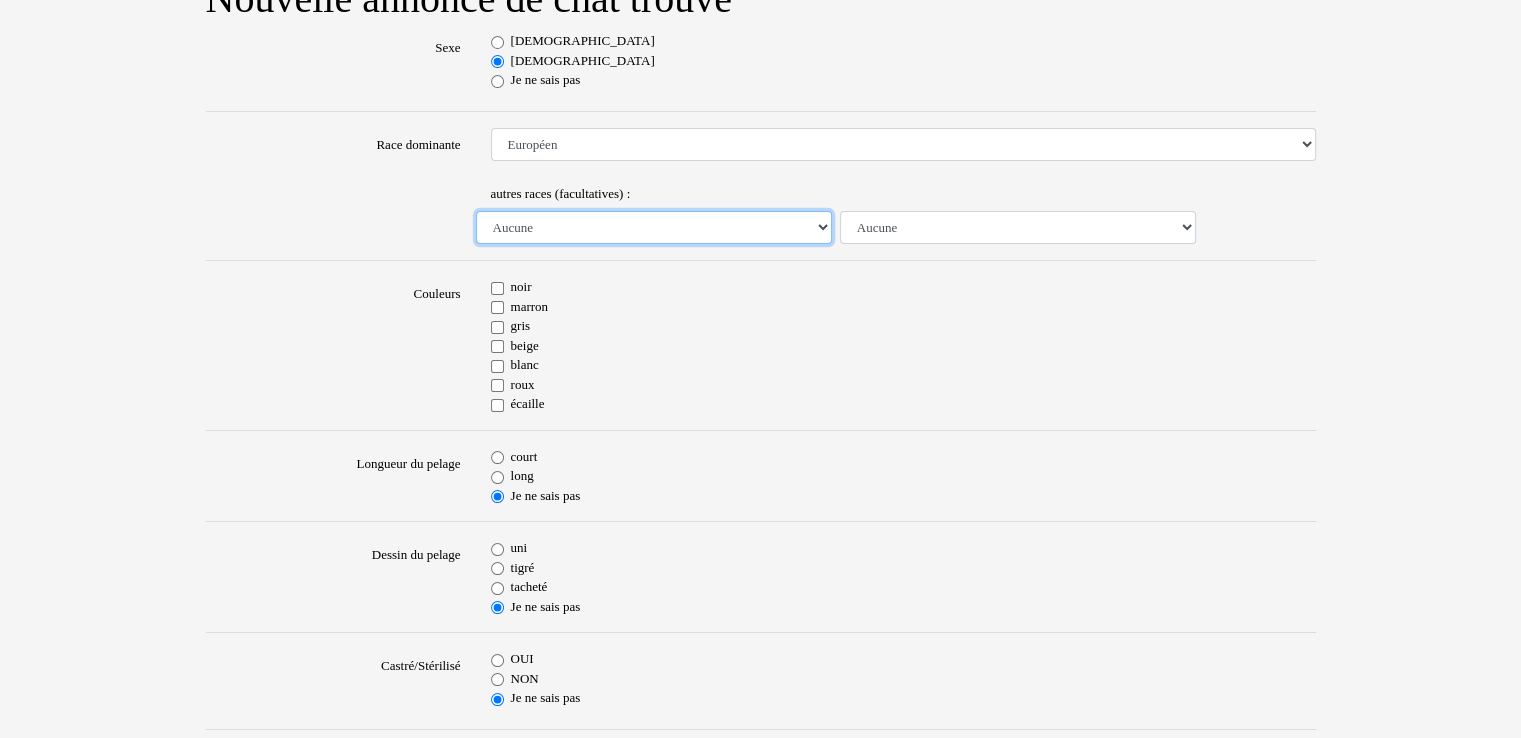 scroll, scrollTop: 200, scrollLeft: 0, axis: vertical 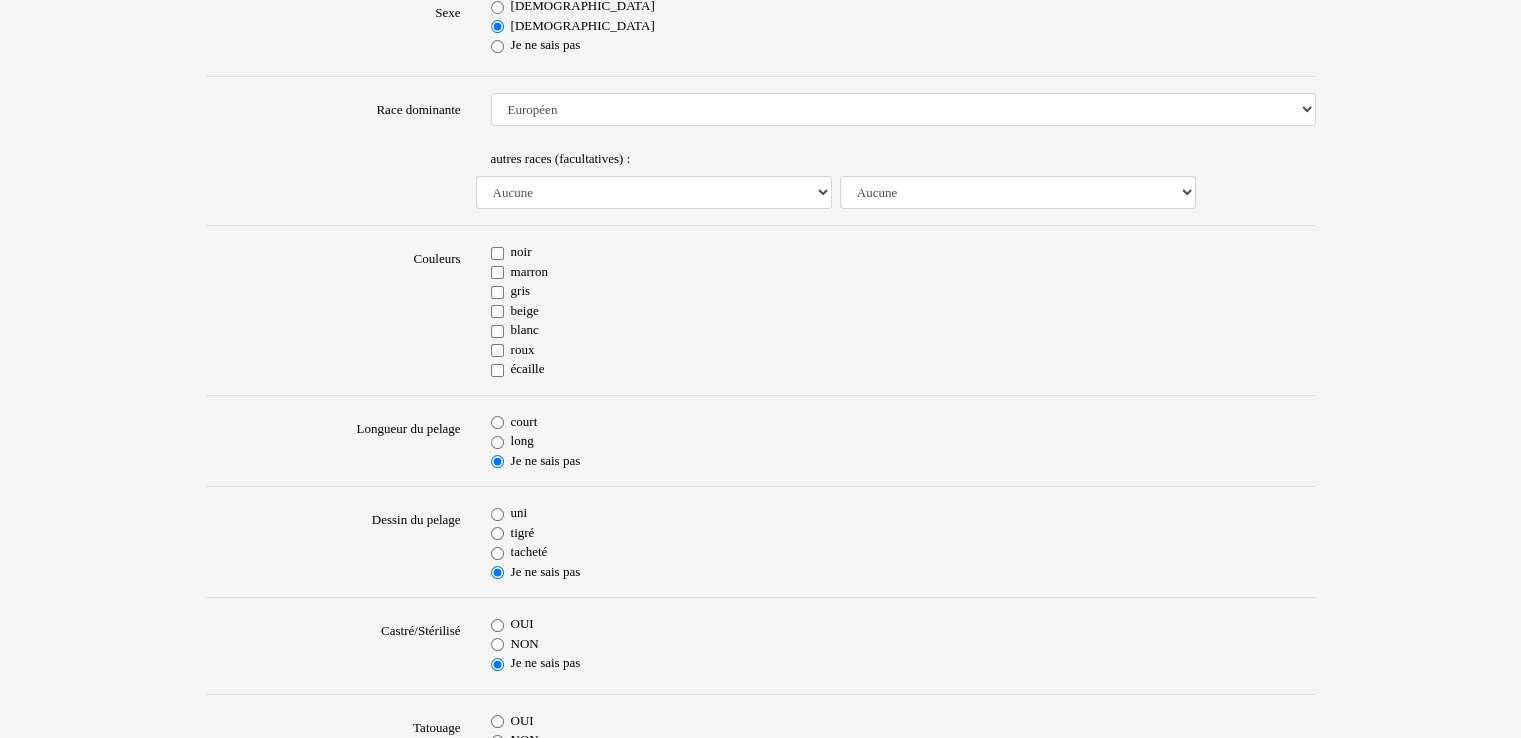 click on "écaille" at bounding box center (497, 370) 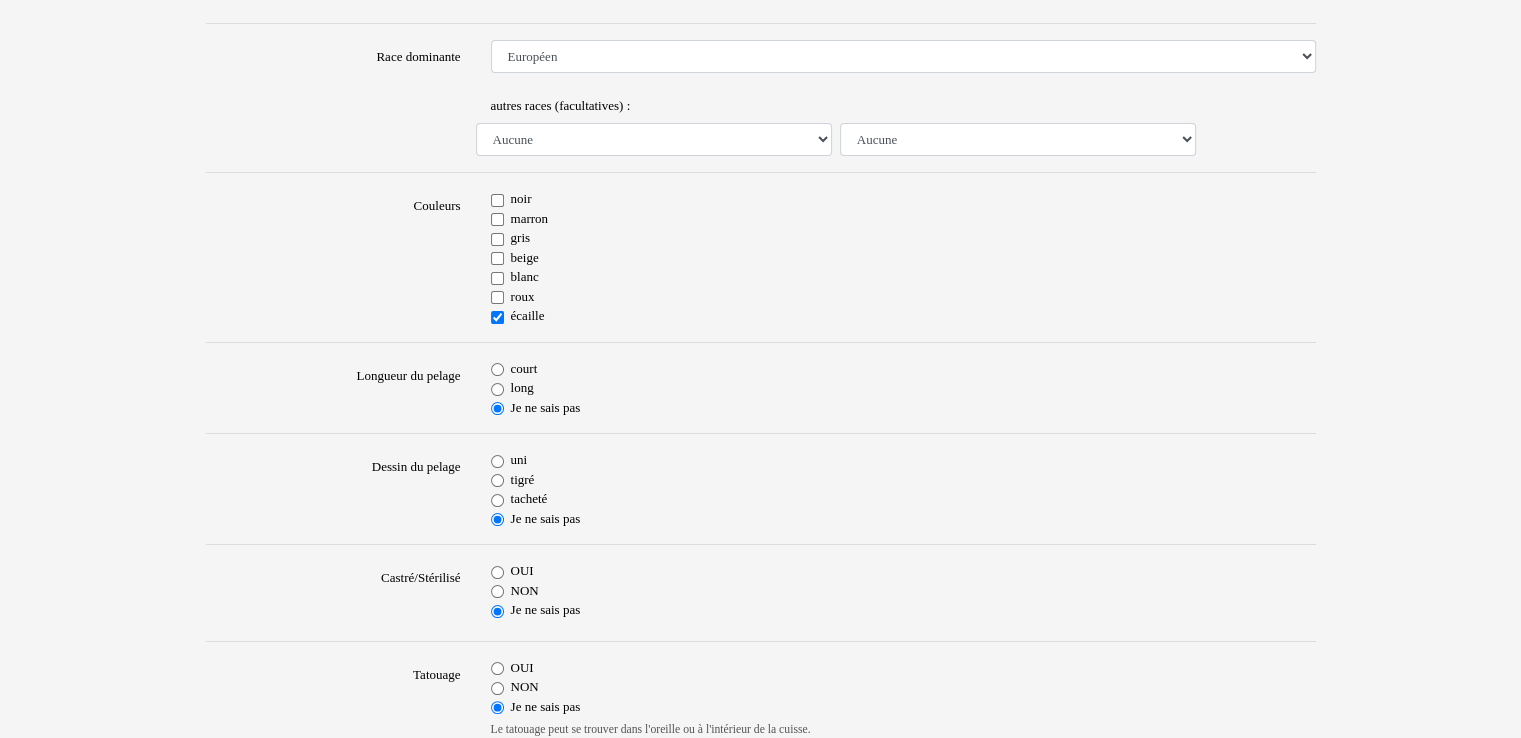 scroll, scrollTop: 300, scrollLeft: 0, axis: vertical 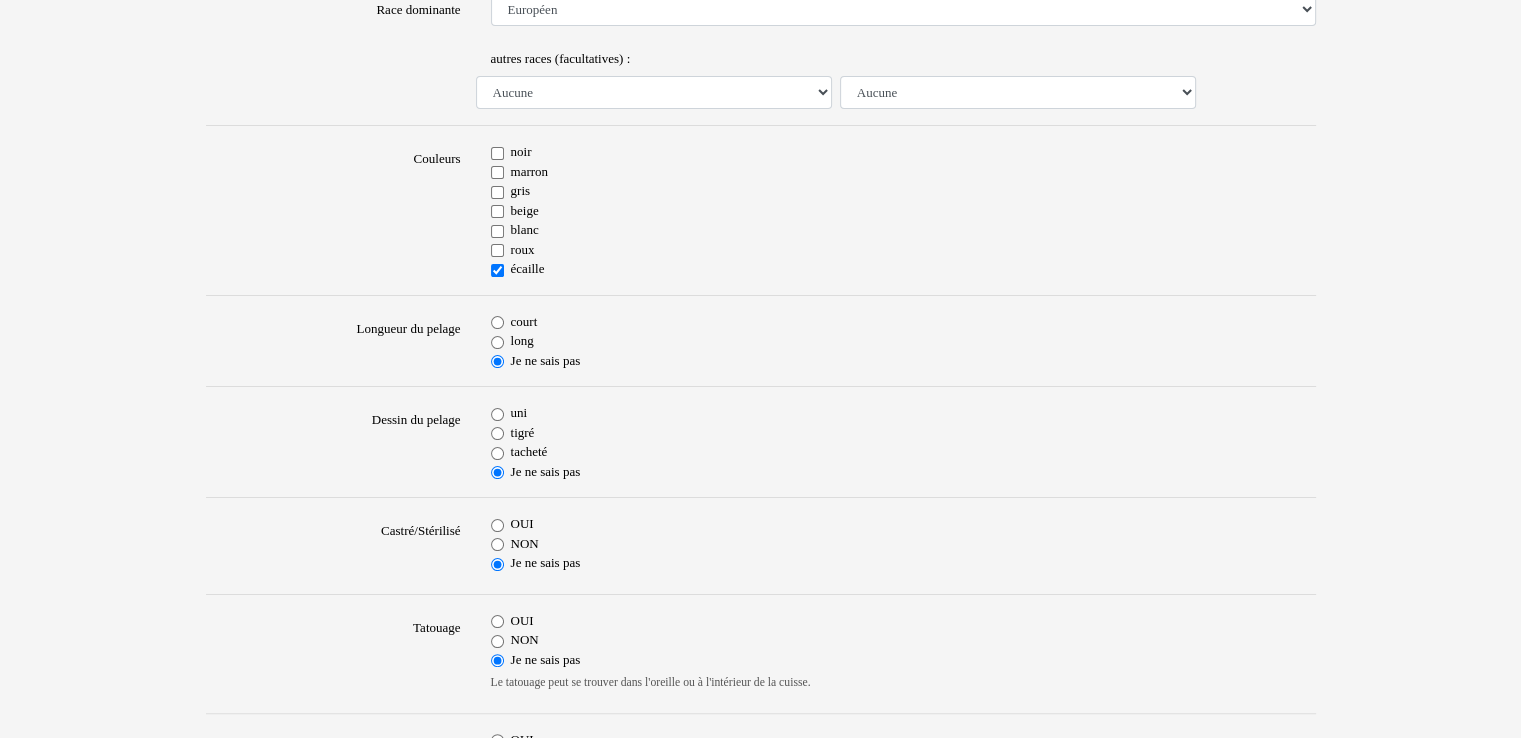 click on "court" at bounding box center [497, 322] 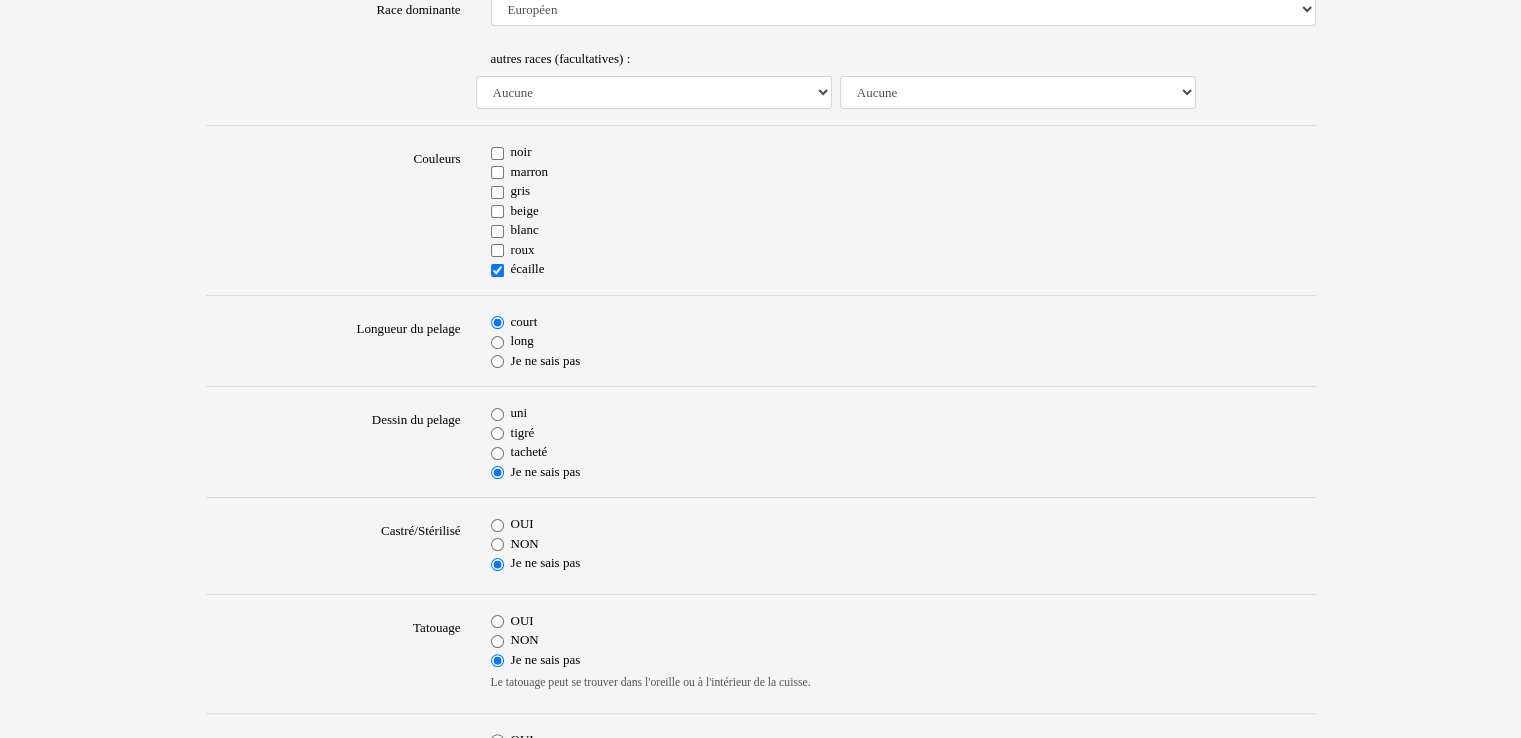 click on "tacheté" at bounding box center (497, 453) 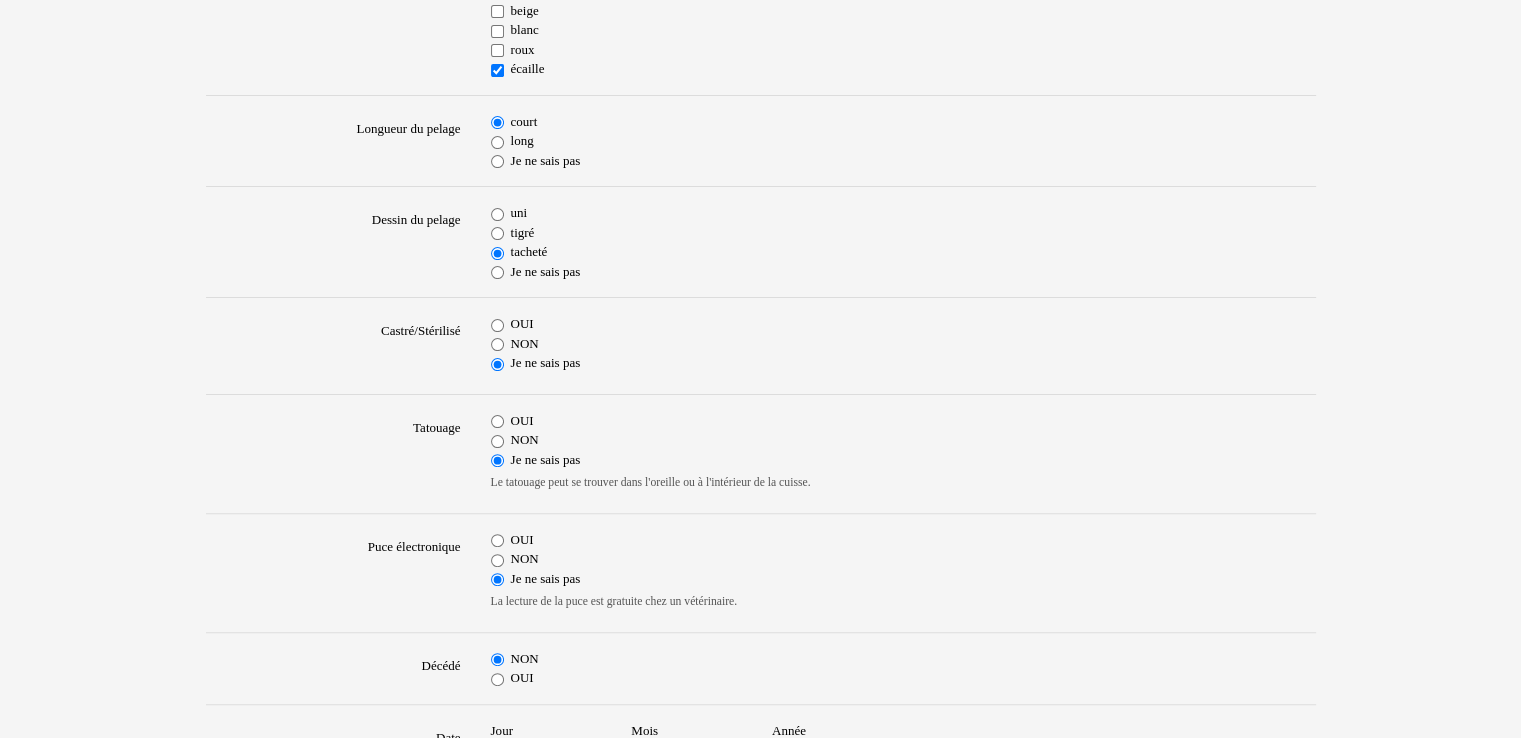scroll, scrollTop: 600, scrollLeft: 0, axis: vertical 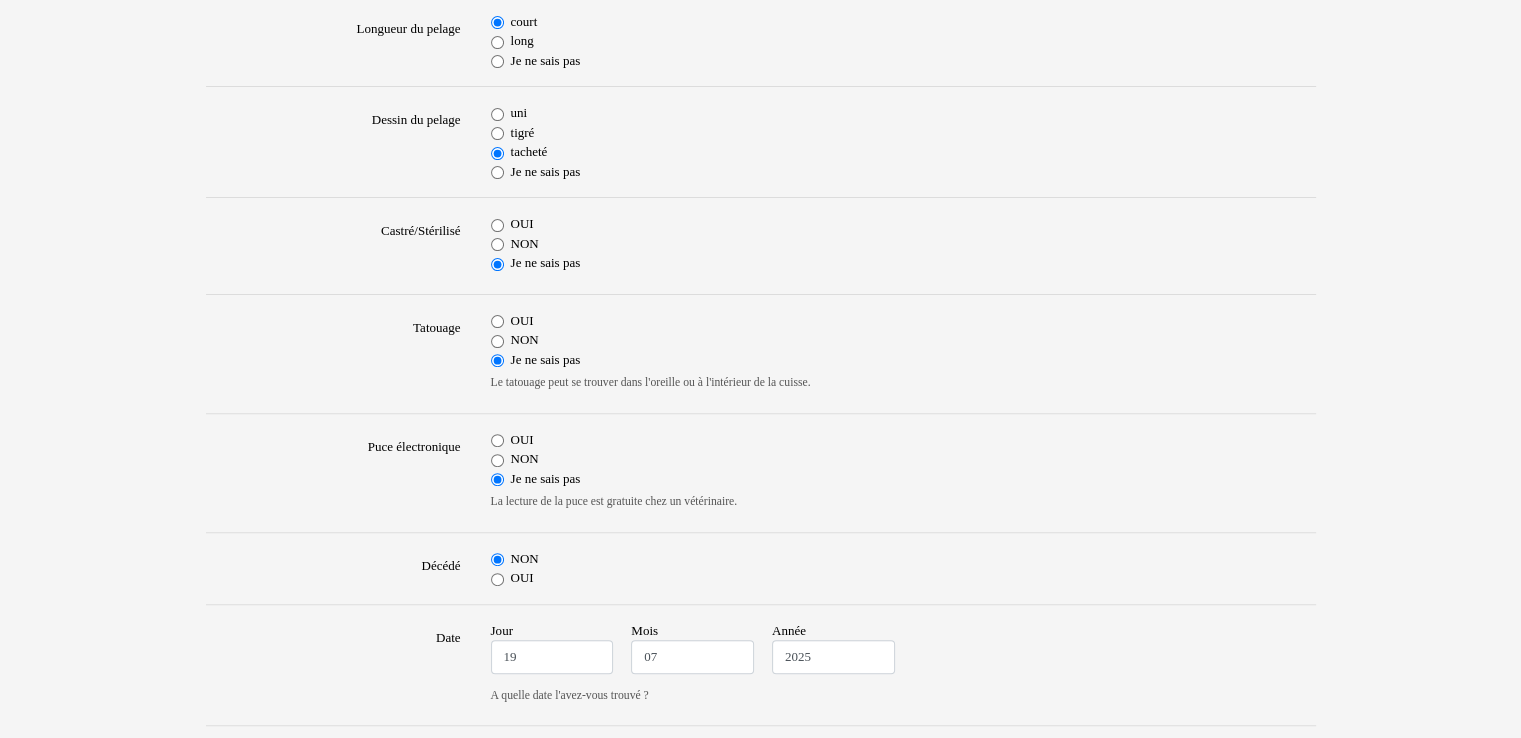 click on "NON" at bounding box center (497, 341) 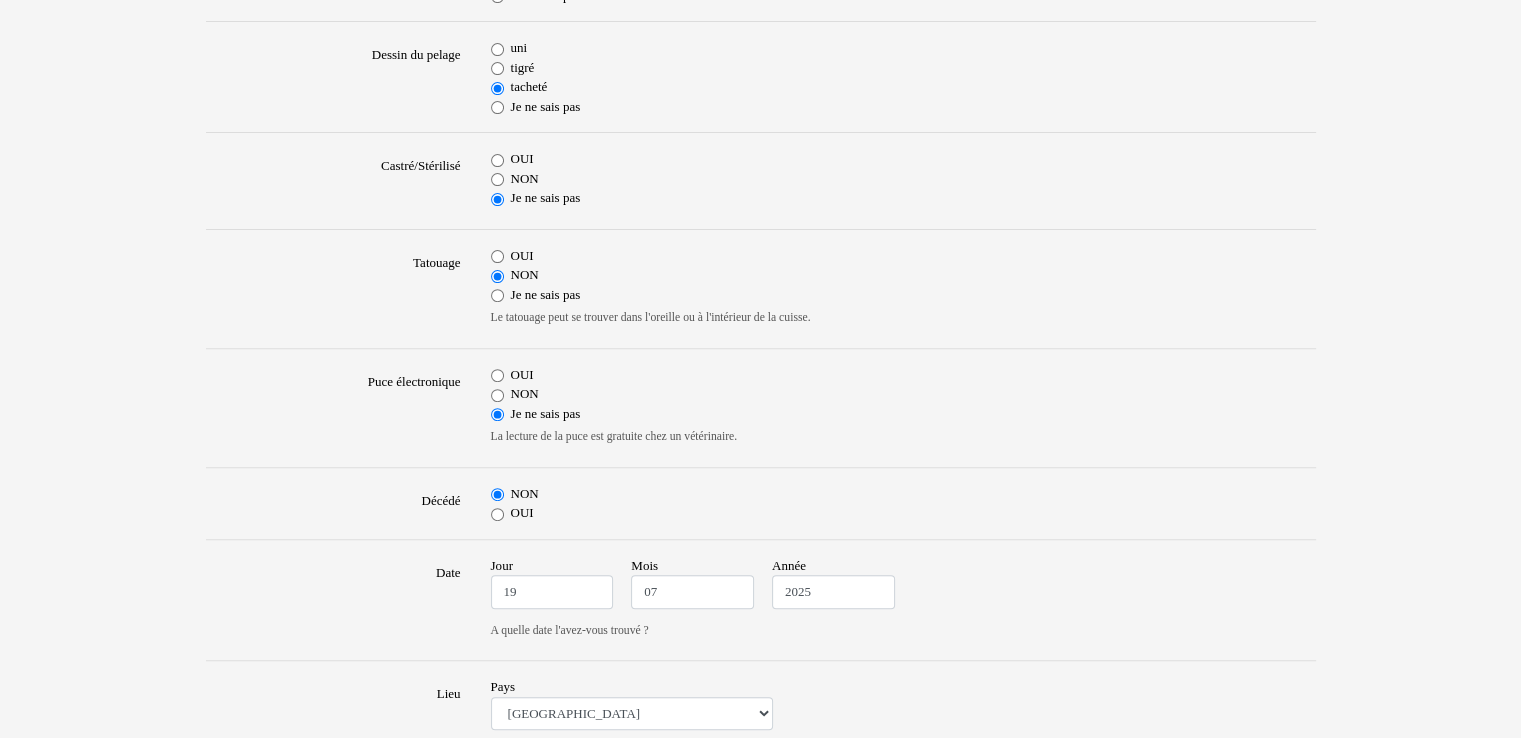 scroll, scrollTop: 700, scrollLeft: 0, axis: vertical 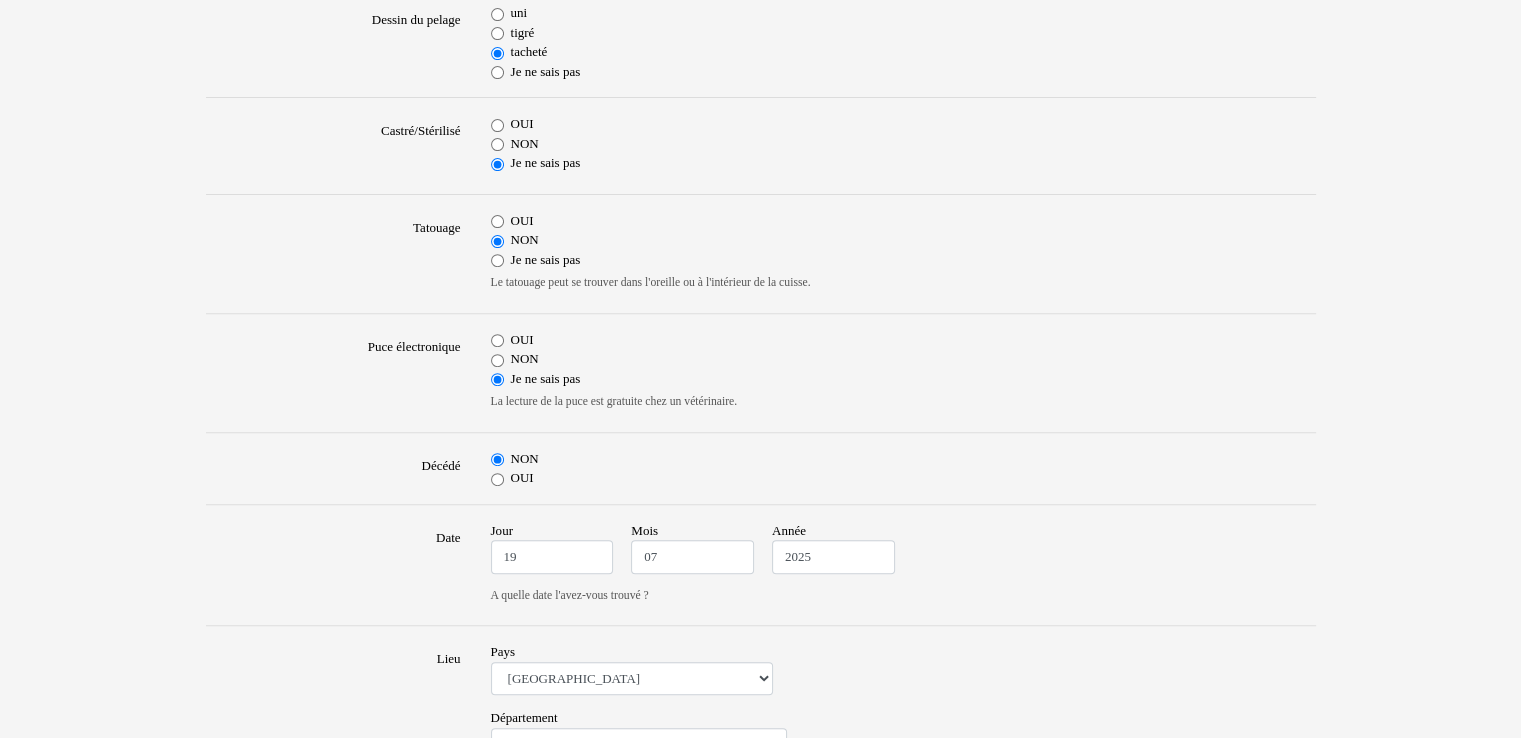 click on "OUI" at bounding box center (497, 479) 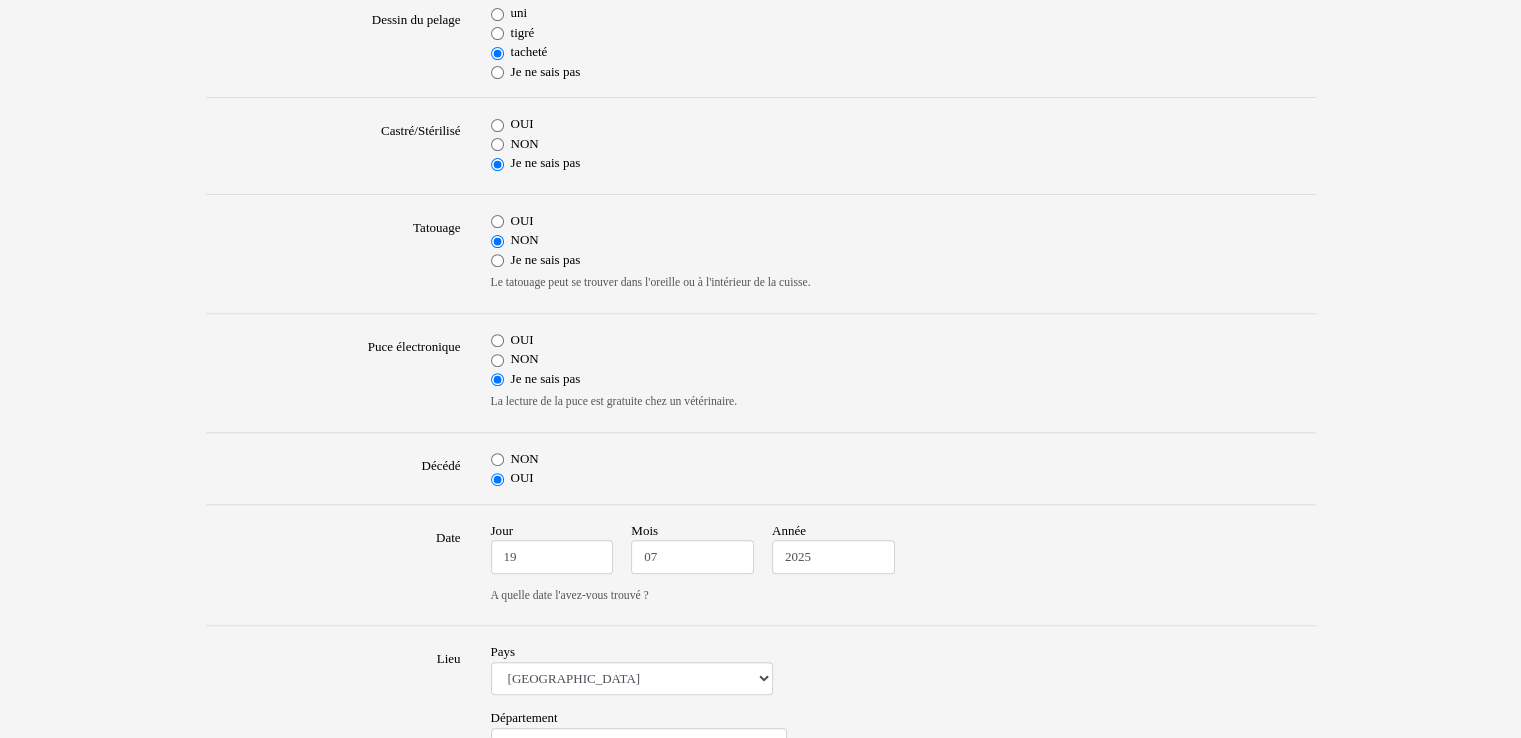 click on "NON" at bounding box center (497, 459) 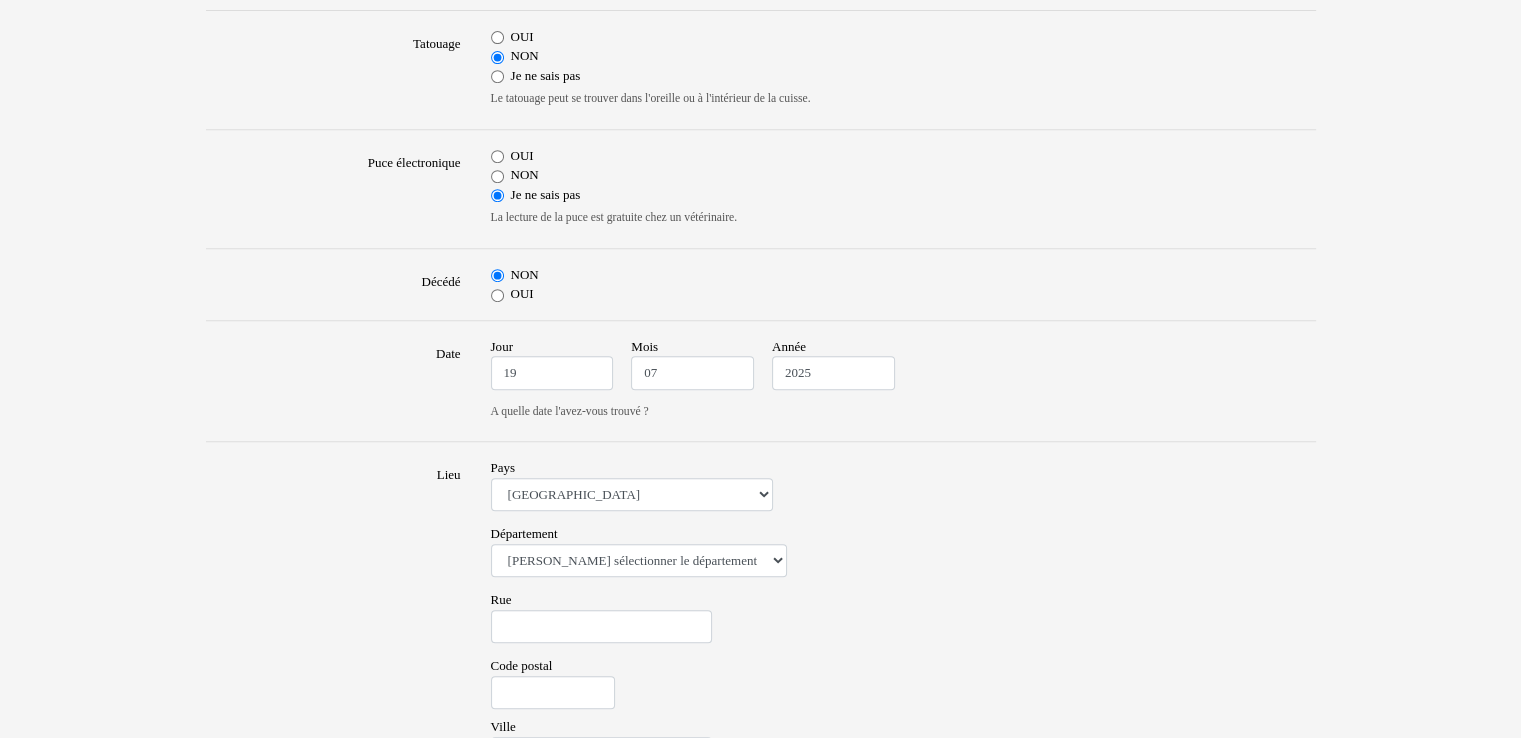 scroll, scrollTop: 900, scrollLeft: 0, axis: vertical 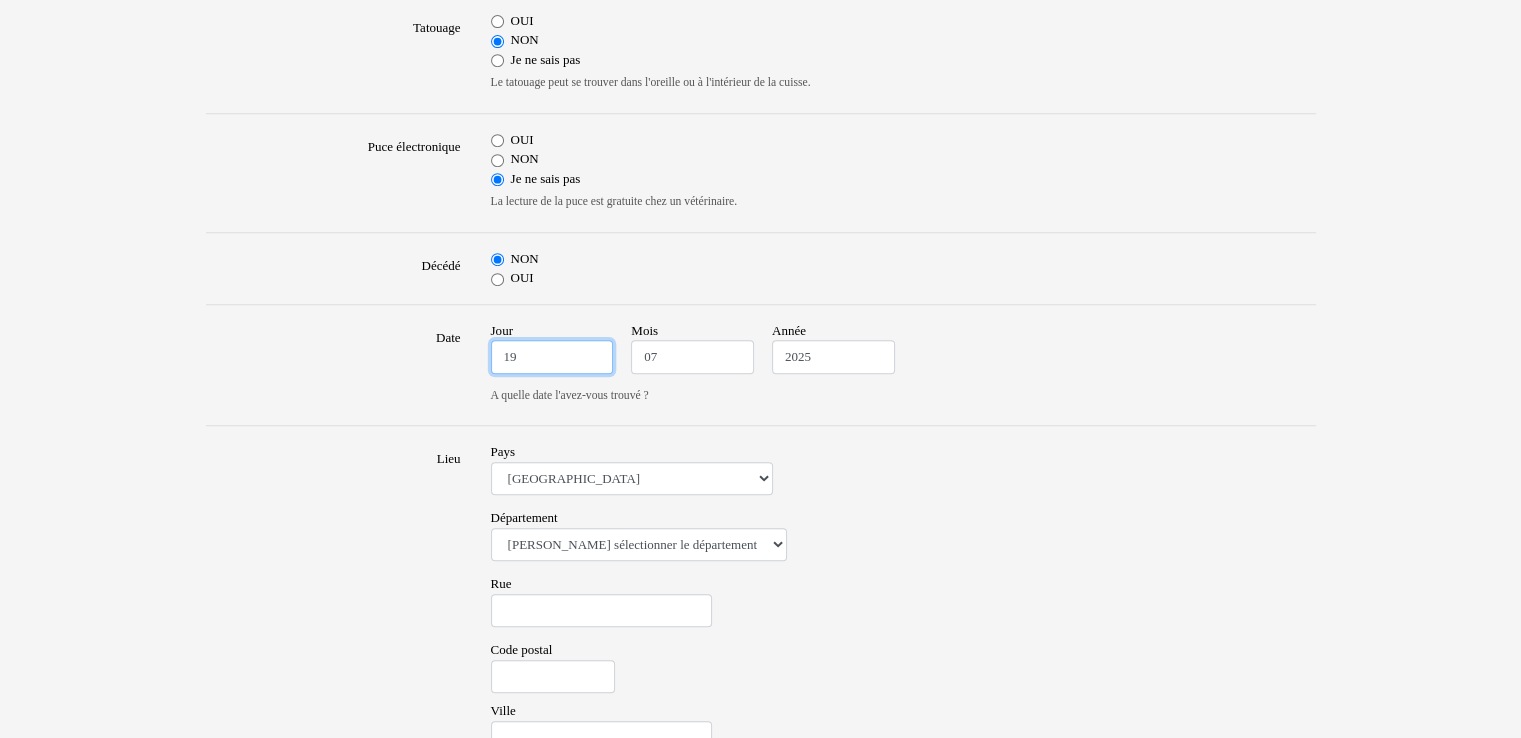drag, startPoint x: 538, startPoint y: 359, endPoint x: 488, endPoint y: 363, distance: 50.159744 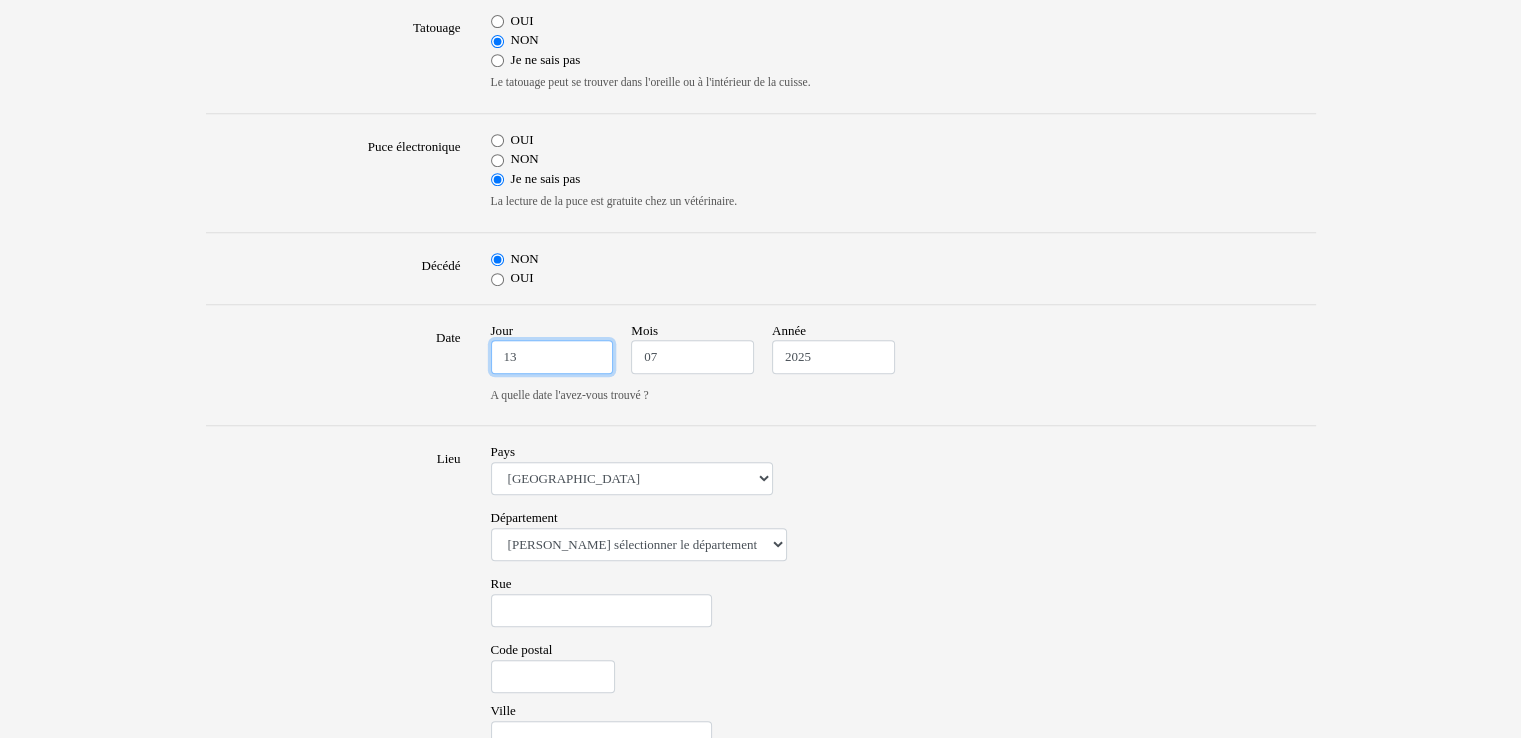 type on "13" 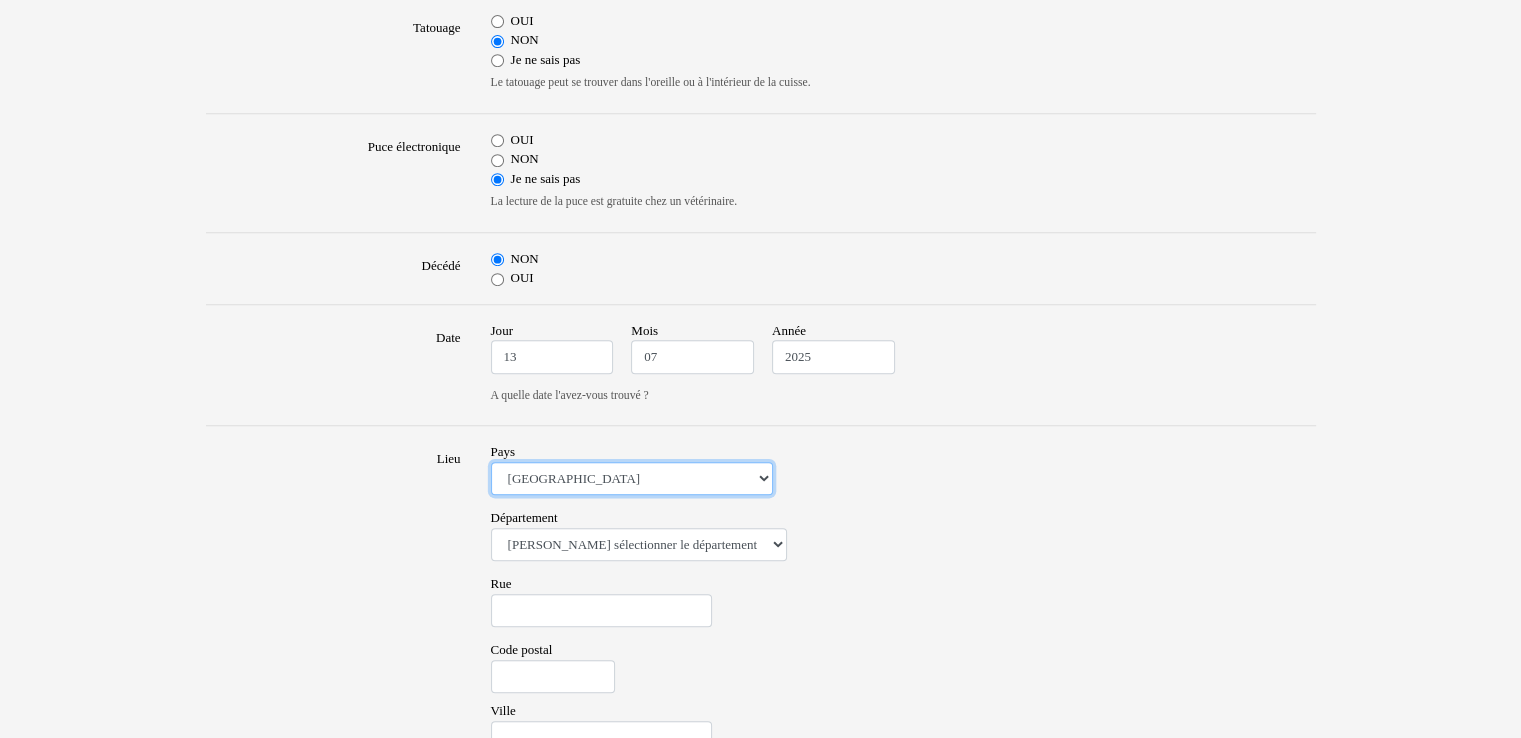 click on "Afrique du Sud Algérie Allemagne Andorre Argentine Australie Belgique Bolivie Brésil Cameroun Canada Chili Colombie Costa Rica Cuba Équateur Espagne Etats Unis France Grande Bretagne Guadeloupe Guatemala Guyane Honduras Inde Japon Kenya Luxembourg Martinique Mayotte Mexique Monaco Nicaragua Nigéria Nouvelle-Calédonie Nouvelle-Zélande Pakistan Panama Paraguay Pérou Philippines Polynésie française Porto Rico République dominicaine Réunion Saint-Barthélemy Saint-Martin Saint-Pierre-et-Miquelon Salvador Singapour Suisse Tanzanie Uruguay Venezuela Wallis-et-Futuna" at bounding box center [632, 479] 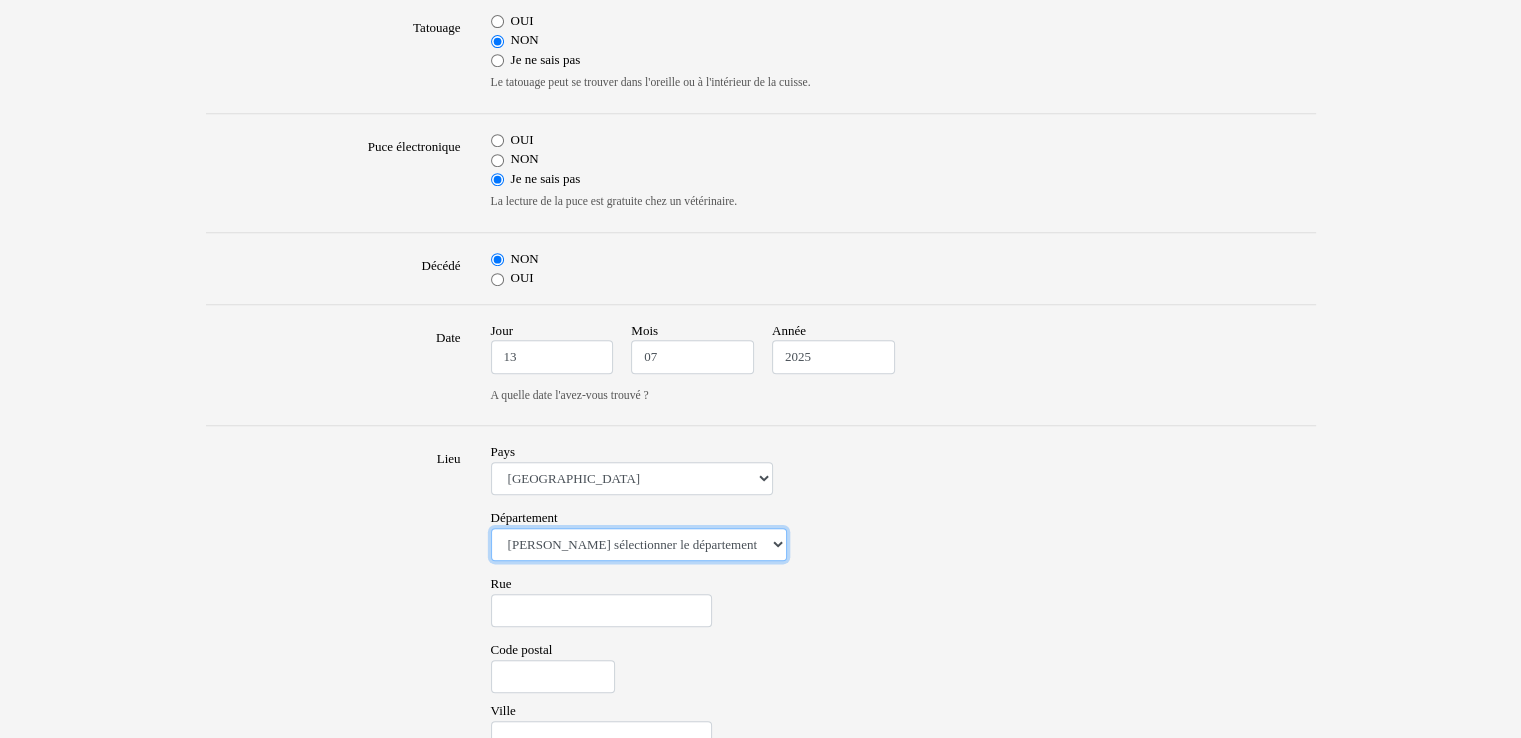 click on "Veuillez sélectionner le département 01 - Ain 02 - Aisne 03 - Allier 04 - Alpes de Hautes-Provence 05 - Hautes-Alpes 06 - Alpes-Maritimes 07 - Ardèche 08 - Ardennes 09 - Ariege 10 - Aube 11 - Aude 12 - Aveyron 13 - Bouches-Du-Rhône 14 - Calvados 15 - Cantal 16 - Charente 17 - Charente-Maritime 18 - Cher 19 - Correze 20 - Corse 21 - Cote-d'Or 22 - Côtes d'Armor 23 - Creuse 24 - Dordogne 25 - Doubs 26 - Drôme 27 - Eure 28 - Eure-et-Loir 29 - Finistere 30 - Gard 31 - Haute-Garonne 32 - Gers 33 - Gironde 34 - Hérault 35 - Ille-et-Vilaine 36 - Indre 37 - Indre-et-Loire 38 - Isère 39 - Jura 40 - Landes 41 - Loir-et-Cher 42 - Loire 43 - Haute-Loire 44 - Loire-Atlantique 45 - Loiret 46 - Lot 47 - Lot-et-Garonne 48 - Lozère 49 - Maine-et-Loire 50 - Manche 51 - Marne 52 - Haute-Marne 53 - Mayenne 54 - Meurthe-et-Moselle 55 - Meuse 56 - Morbihan 57 - Moselle 58 - Nièvre 59 - Nord 60 - Oise 61 - Orne 62 - Pas-de-Calais 63 - Puy-de-Dôme 64 - Pyrénées-Atlantiques 65 - Hautes-Pyrénées 67 - Bas-Rhin 75 - Paris" at bounding box center [639, 545] 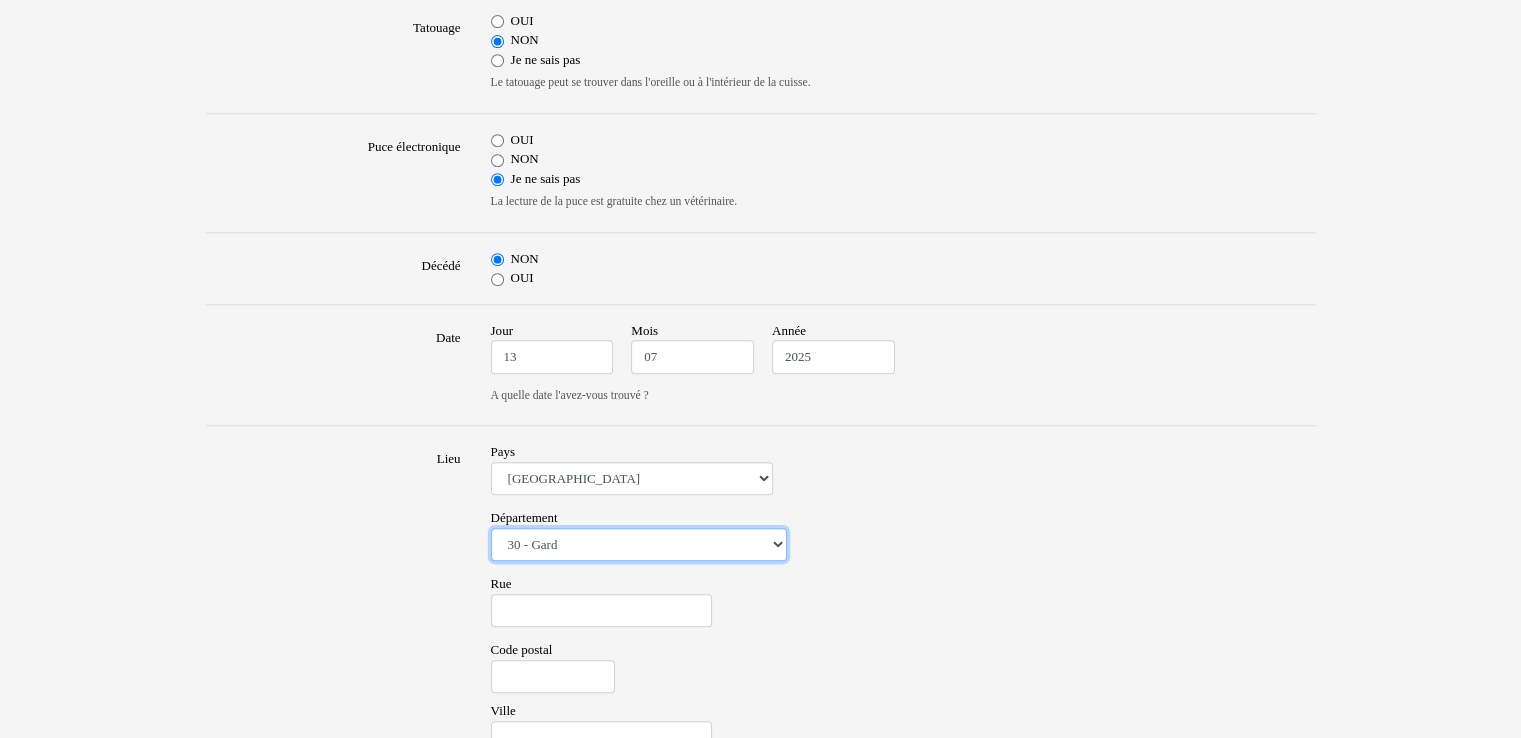 click on "Veuillez sélectionner le département 01 - Ain 02 - Aisne 03 - Allier 04 - Alpes de Hautes-Provence 05 - Hautes-Alpes 06 - Alpes-Maritimes 07 - Ardèche 08 - Ardennes 09 - Ariege 10 - Aube 11 - Aude 12 - Aveyron 13 - Bouches-Du-Rhône 14 - Calvados 15 - Cantal 16 - Charente 17 - Charente-Maritime 18 - Cher 19 - Correze 20 - Corse 21 - Cote-d'Or 22 - Côtes d'Armor 23 - Creuse 24 - Dordogne 25 - Doubs 26 - Drôme 27 - Eure 28 - Eure-et-Loir 29 - Finistere 30 - Gard 31 - Haute-Garonne 32 - Gers 33 - Gironde 34 - Hérault 35 - Ille-et-Vilaine 36 - Indre 37 - Indre-et-Loire 38 - Isère 39 - Jura 40 - Landes 41 - Loir-et-Cher 42 - Loire 43 - Haute-Loire 44 - Loire-Atlantique 45 - Loiret 46 - Lot 47 - Lot-et-Garonne 48 - Lozère 49 - Maine-et-Loire 50 - Manche 51 - Marne 52 - Haute-Marne 53 - Mayenne 54 - Meurthe-et-Moselle 55 - Meuse 56 - Morbihan 57 - Moselle 58 - Nièvre 59 - Nord 60 - Oise 61 - Orne 62 - Pas-de-Calais 63 - Puy-de-Dôme 64 - Pyrénées-Atlantiques 65 - Hautes-Pyrénées 67 - Bas-Rhin 75 - Paris" at bounding box center (639, 545) 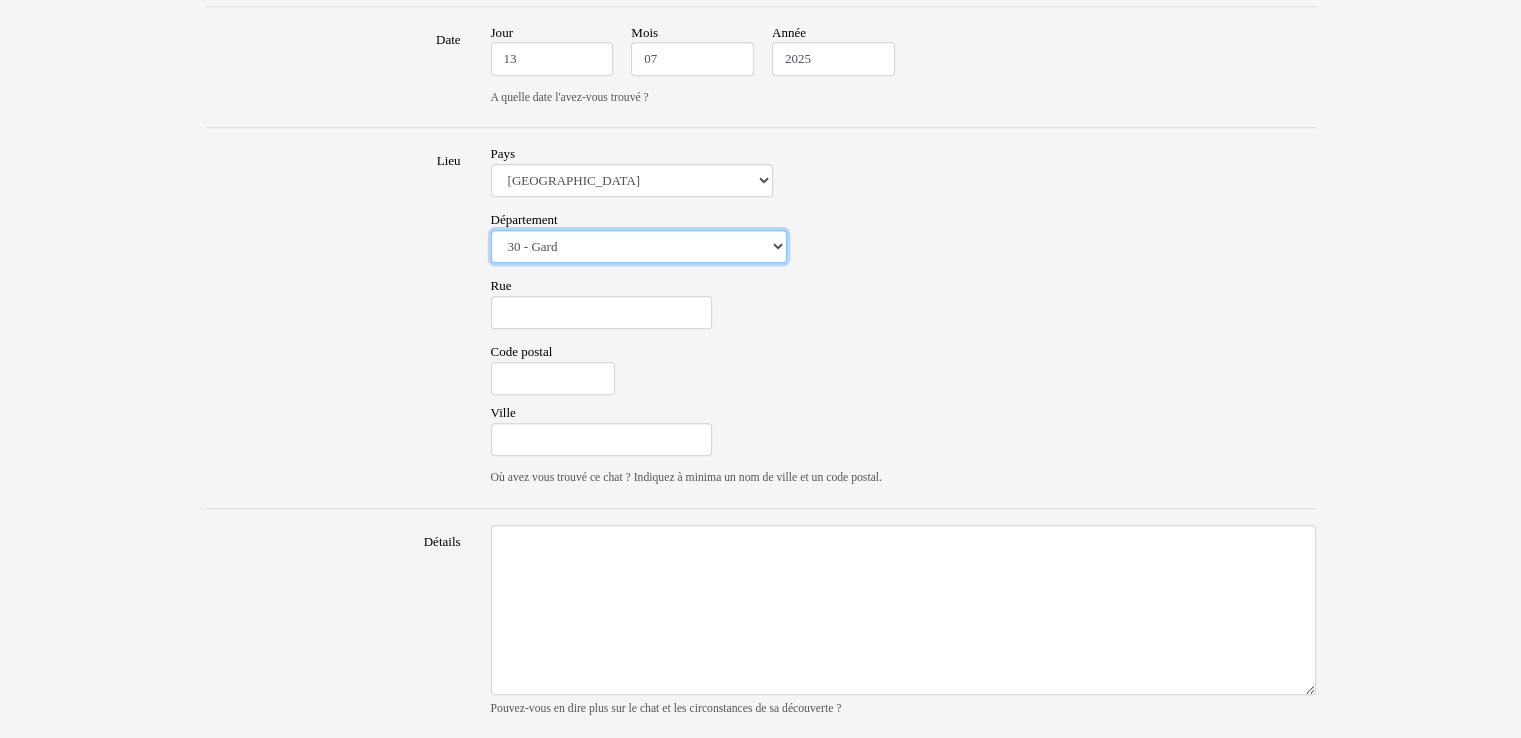scroll, scrollTop: 1200, scrollLeft: 0, axis: vertical 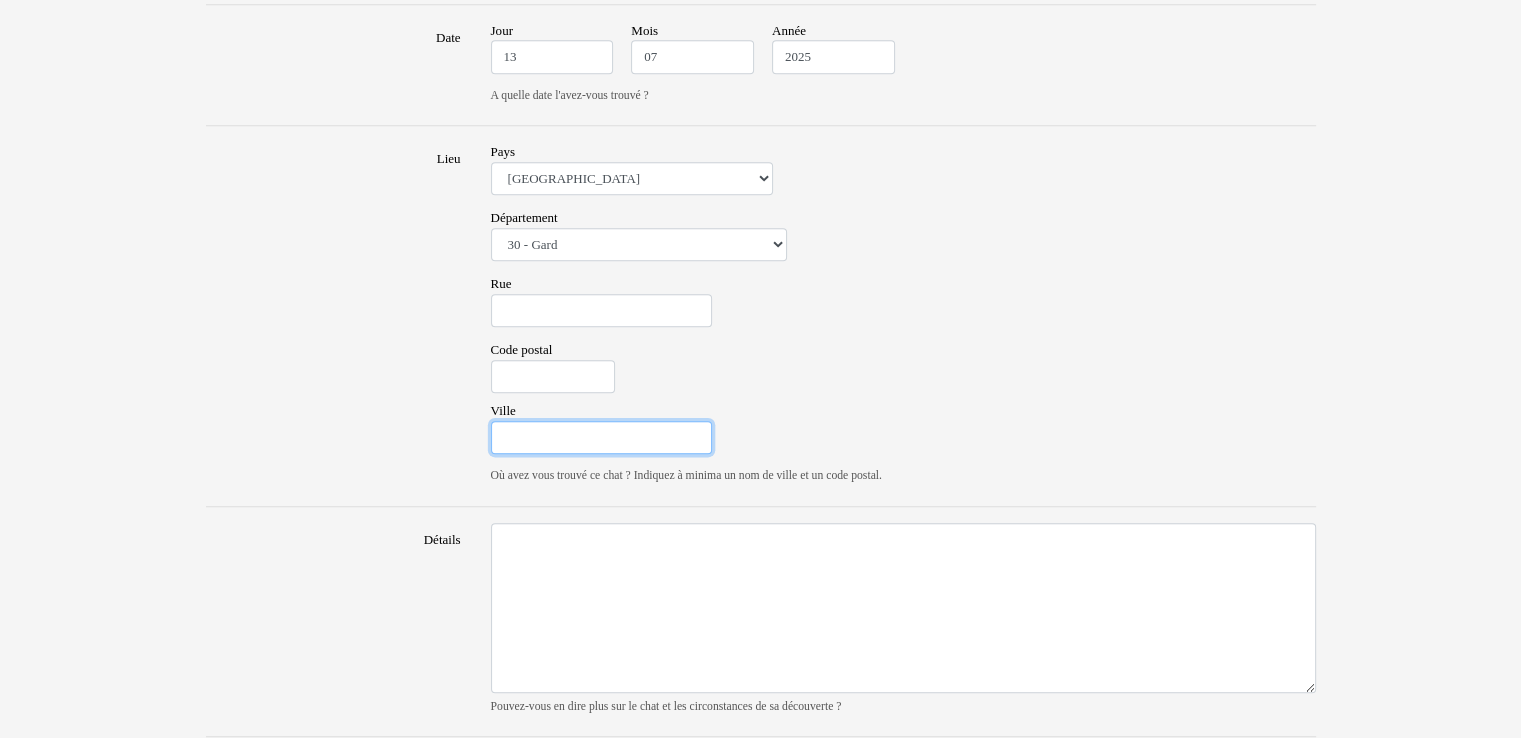 click on "Ville" at bounding box center (601, 438) 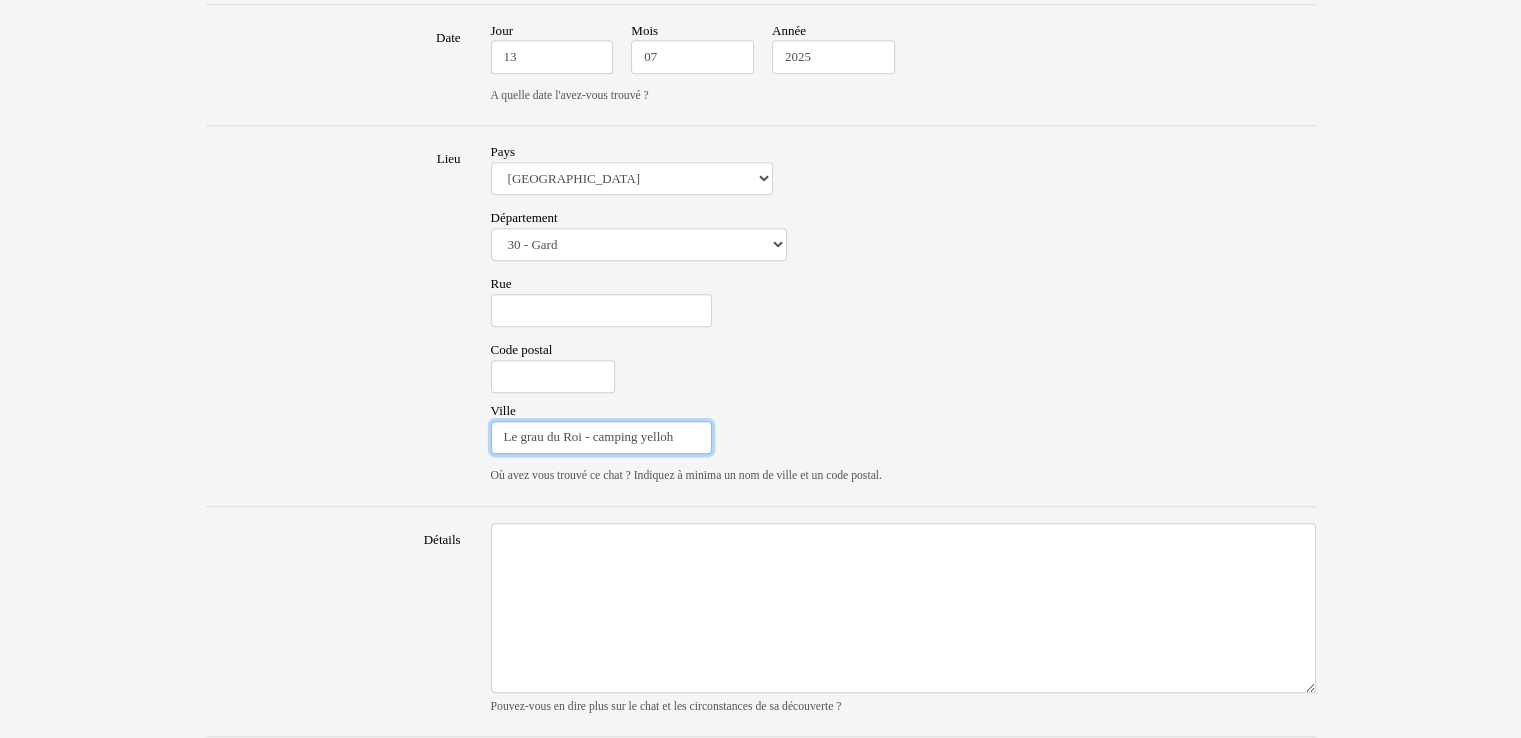 type on "Le grau du Roi - camping yelloh" 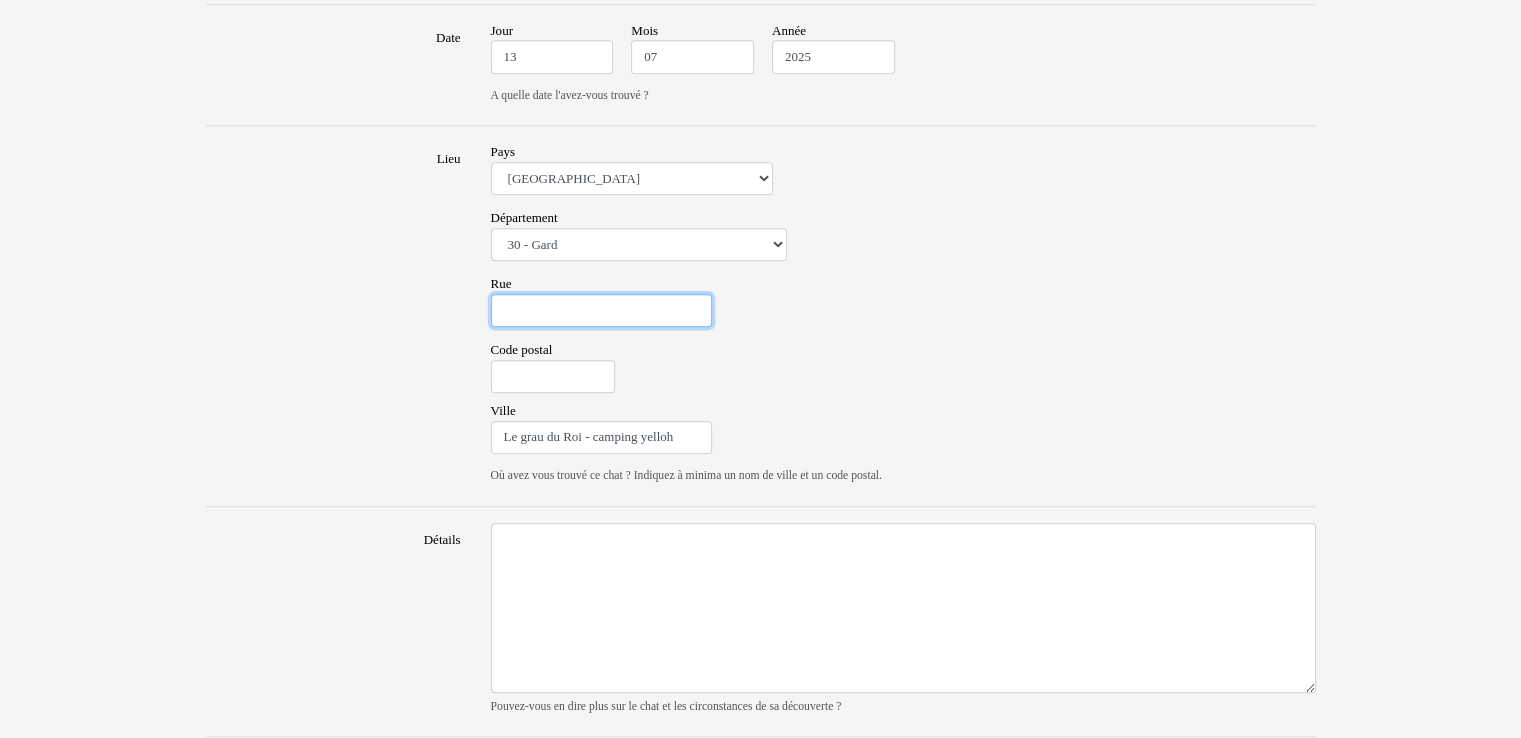 click on "Rue" at bounding box center [601, 311] 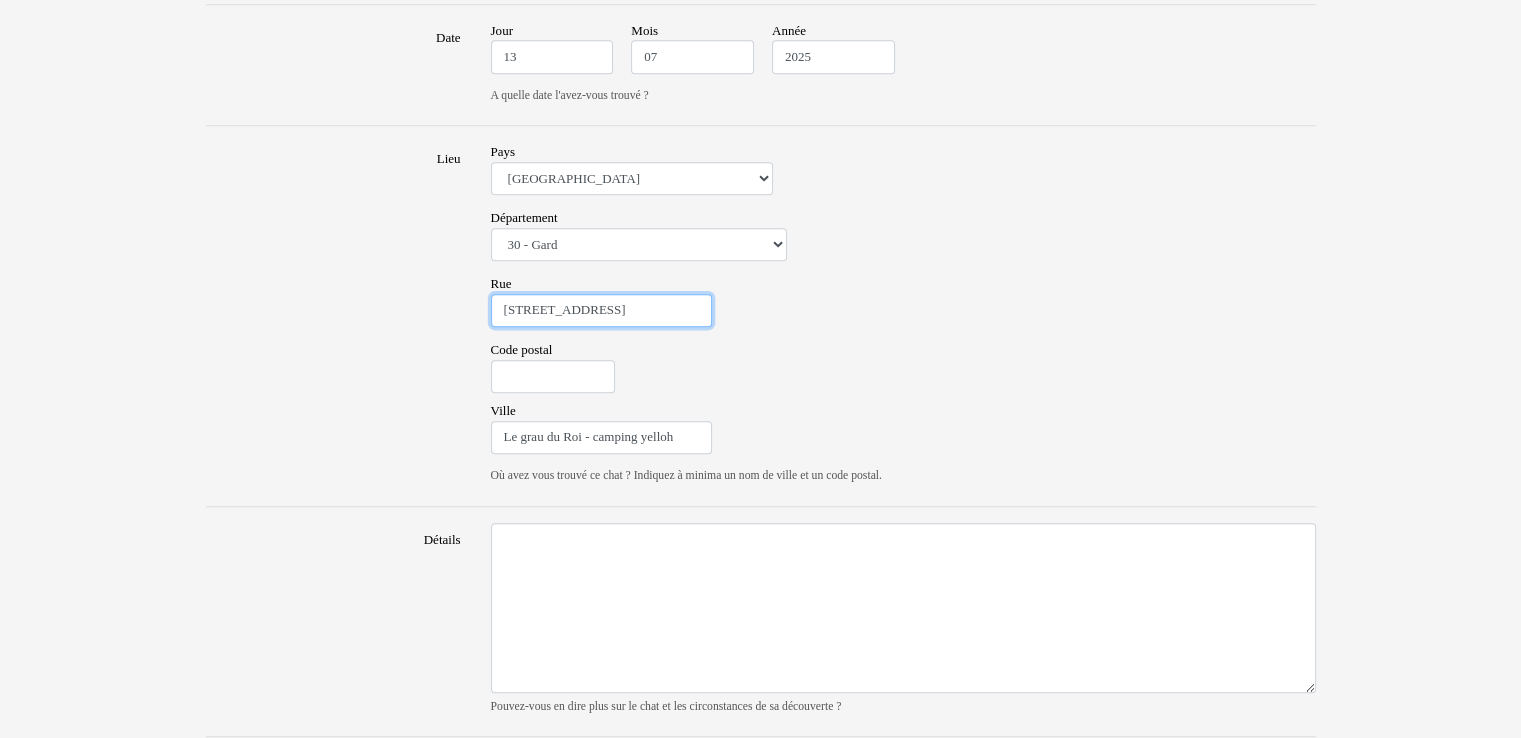 type on "2495 Rte de l'Espiguette" 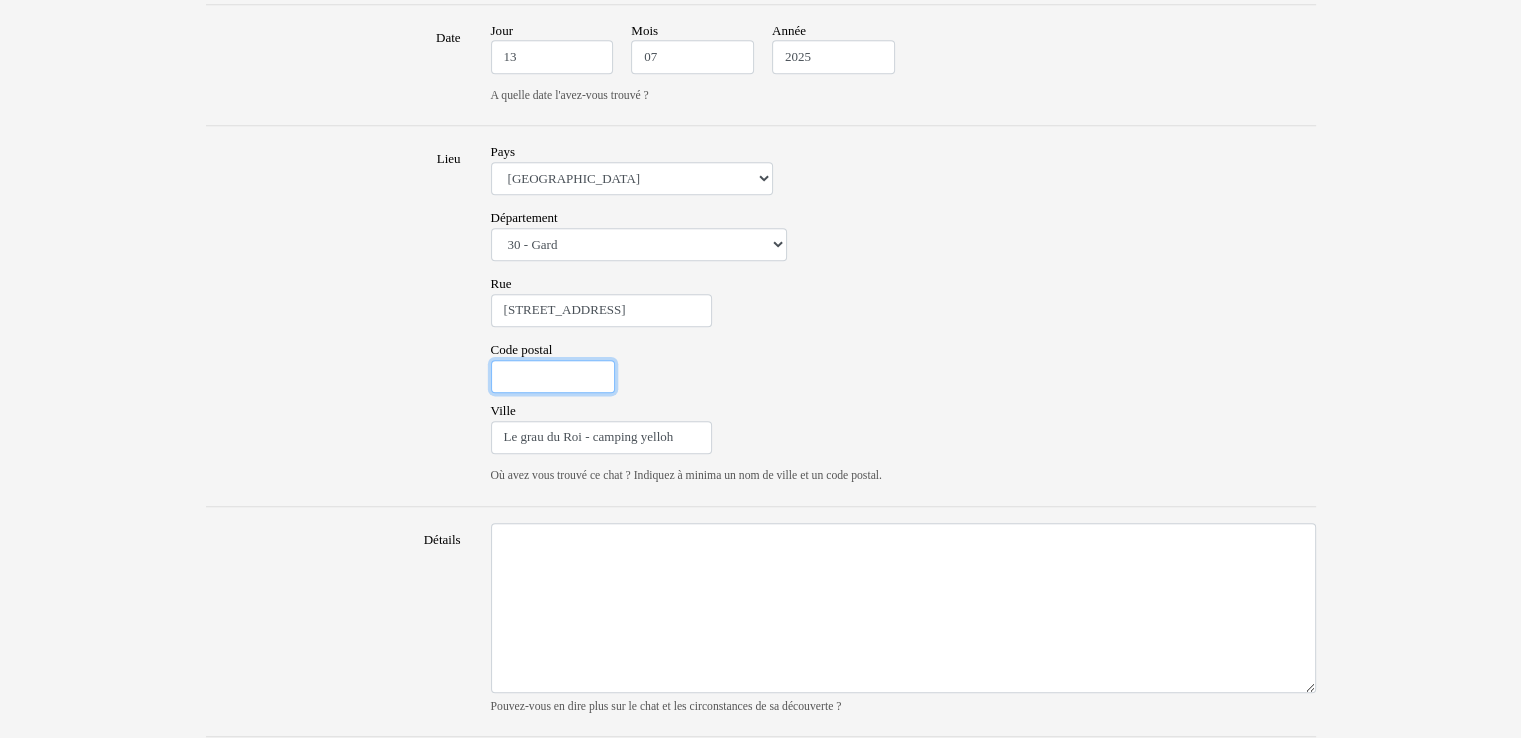 click on "Code postal" at bounding box center [553, 377] 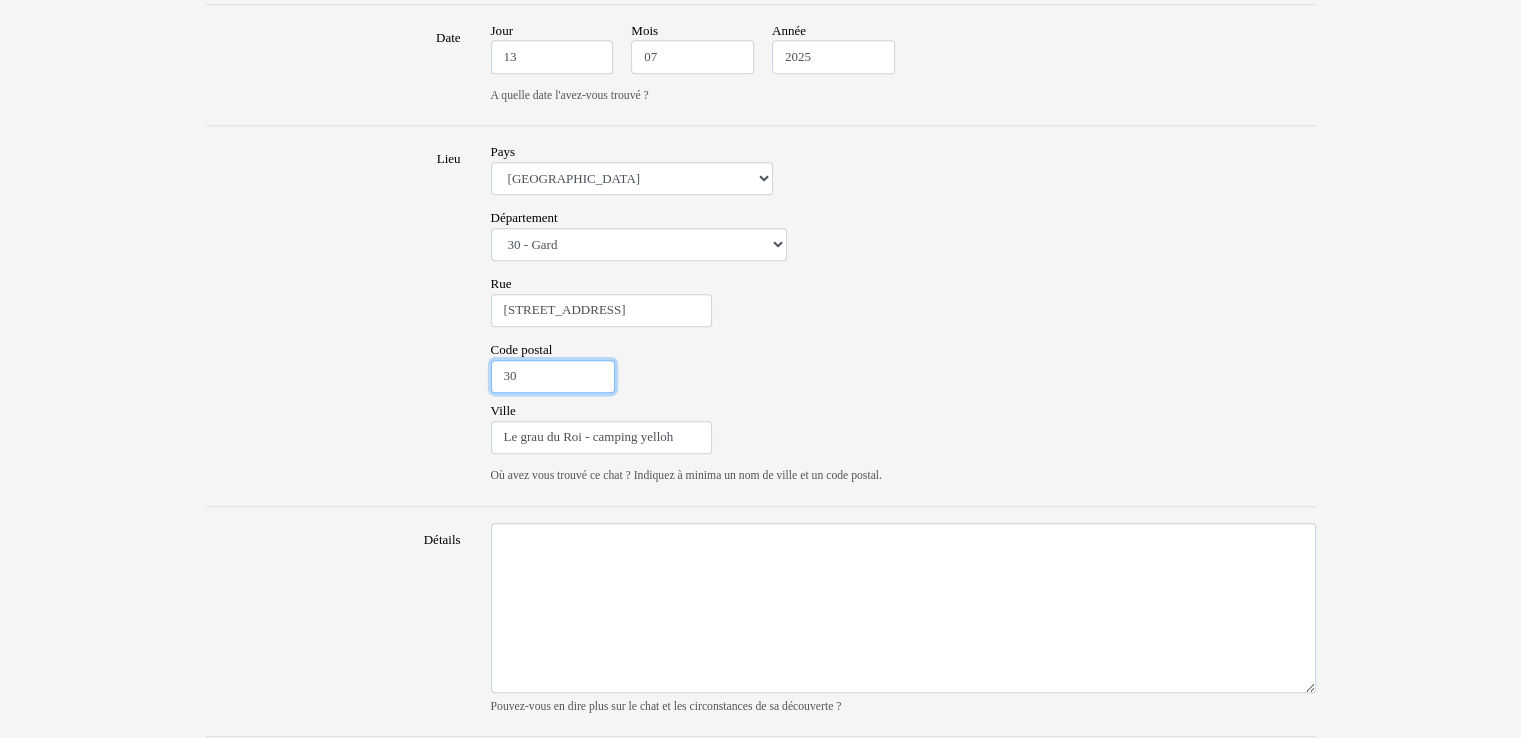 type on "30" 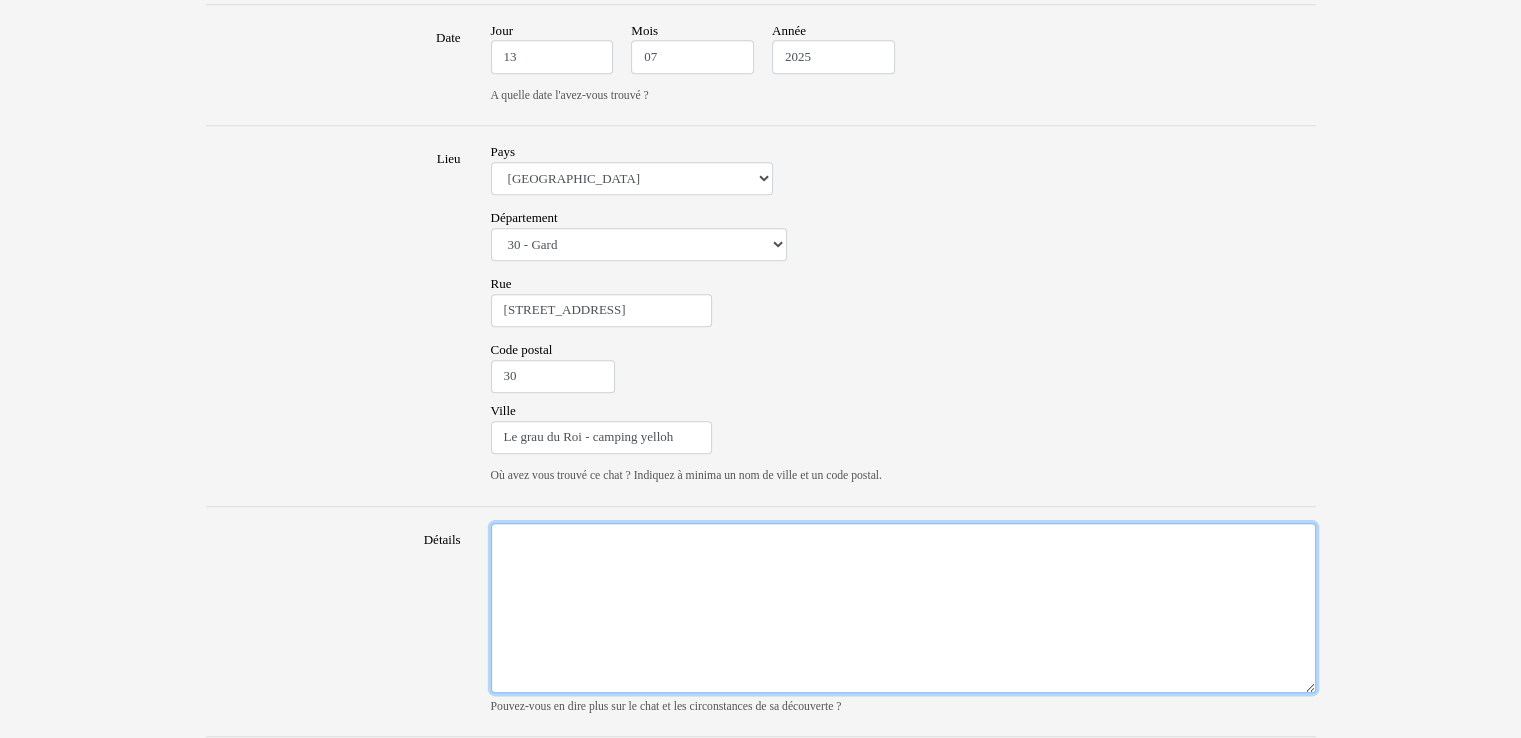 click on "Détails" at bounding box center [903, 608] 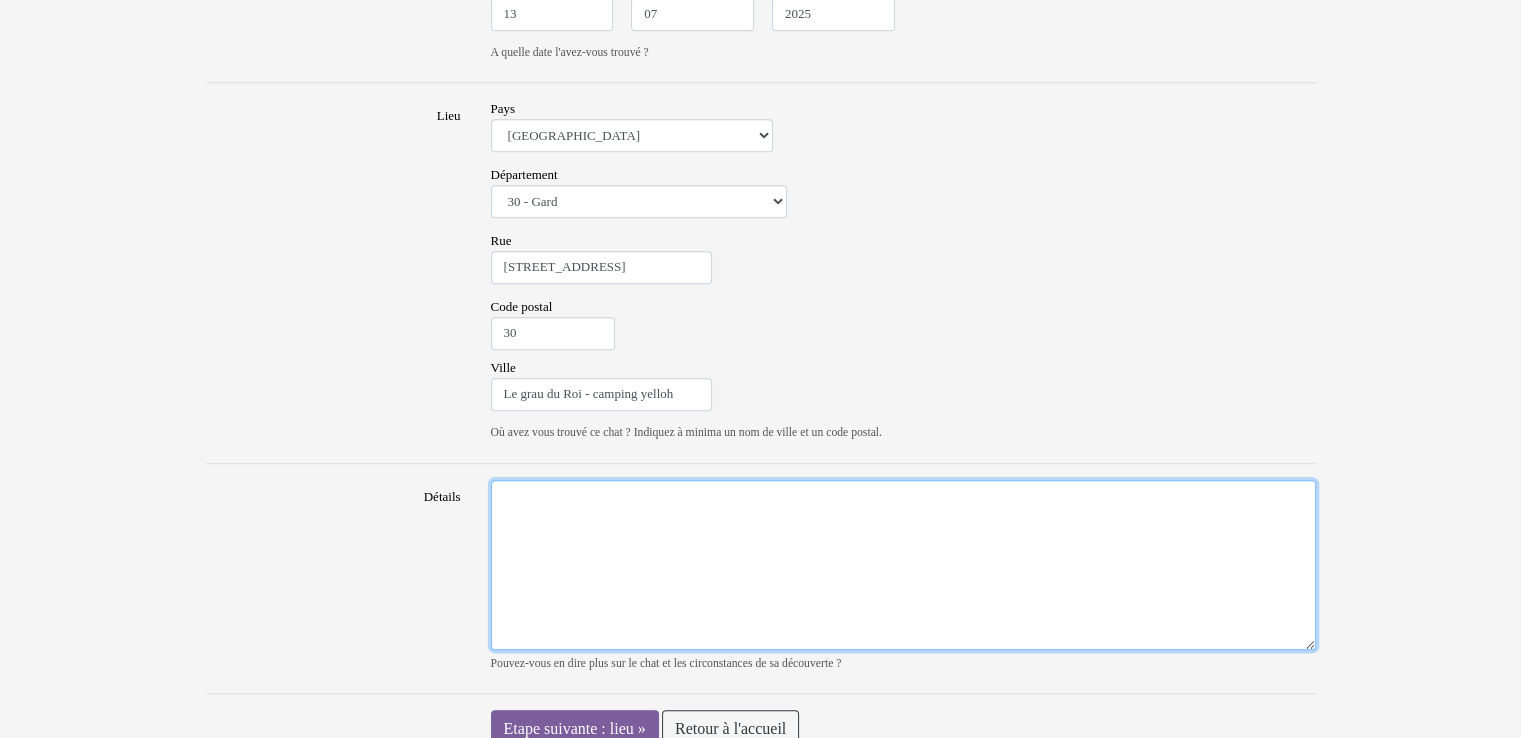scroll, scrollTop: 1266, scrollLeft: 0, axis: vertical 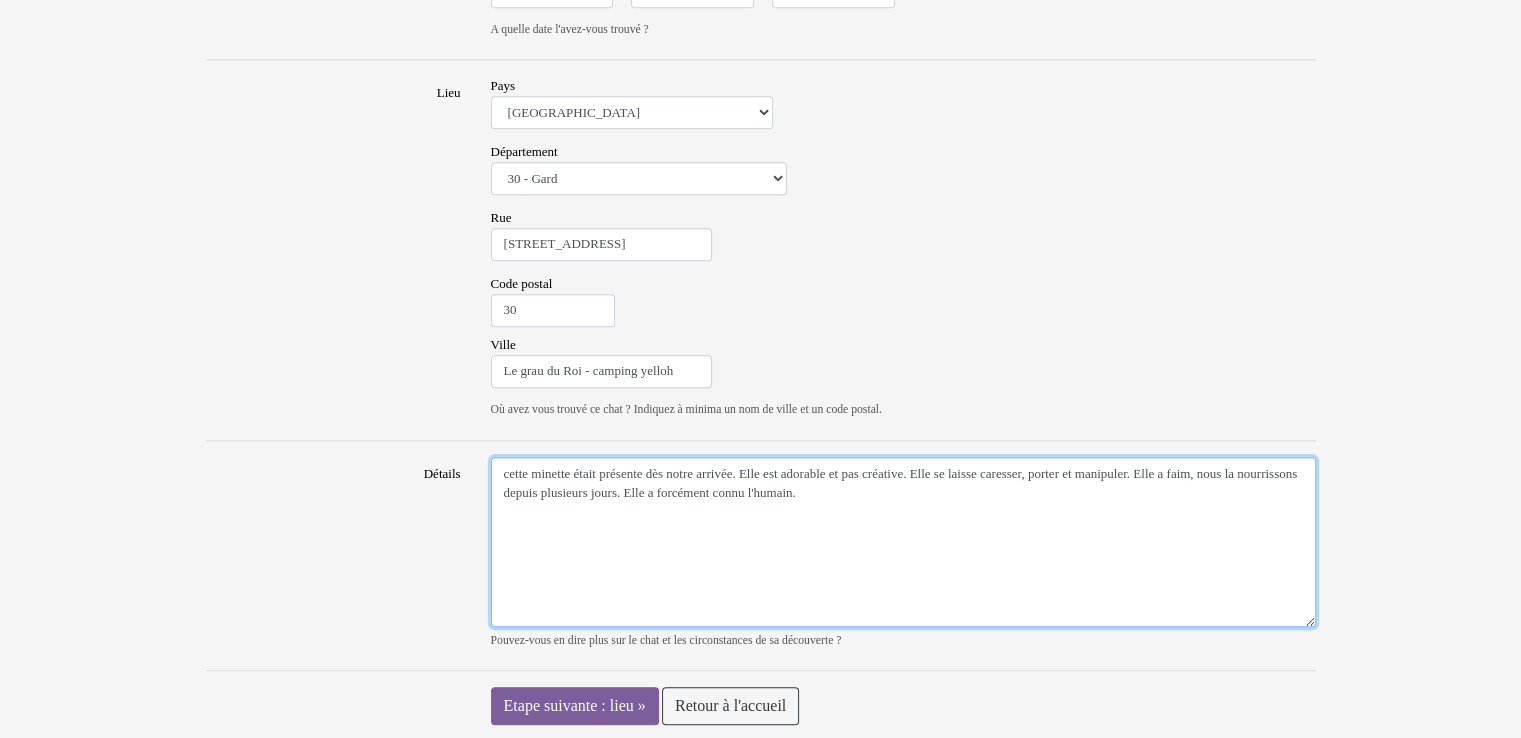 click on "cette minette était présente dès notre arrivée. Elle est adorable et pas créative. Elle se laisse caresser, porter et manipuler. Elle a faim, nous la nourrissons depuis plusieurs jours. Elle a forcément connu l'humain." at bounding box center [903, 542] 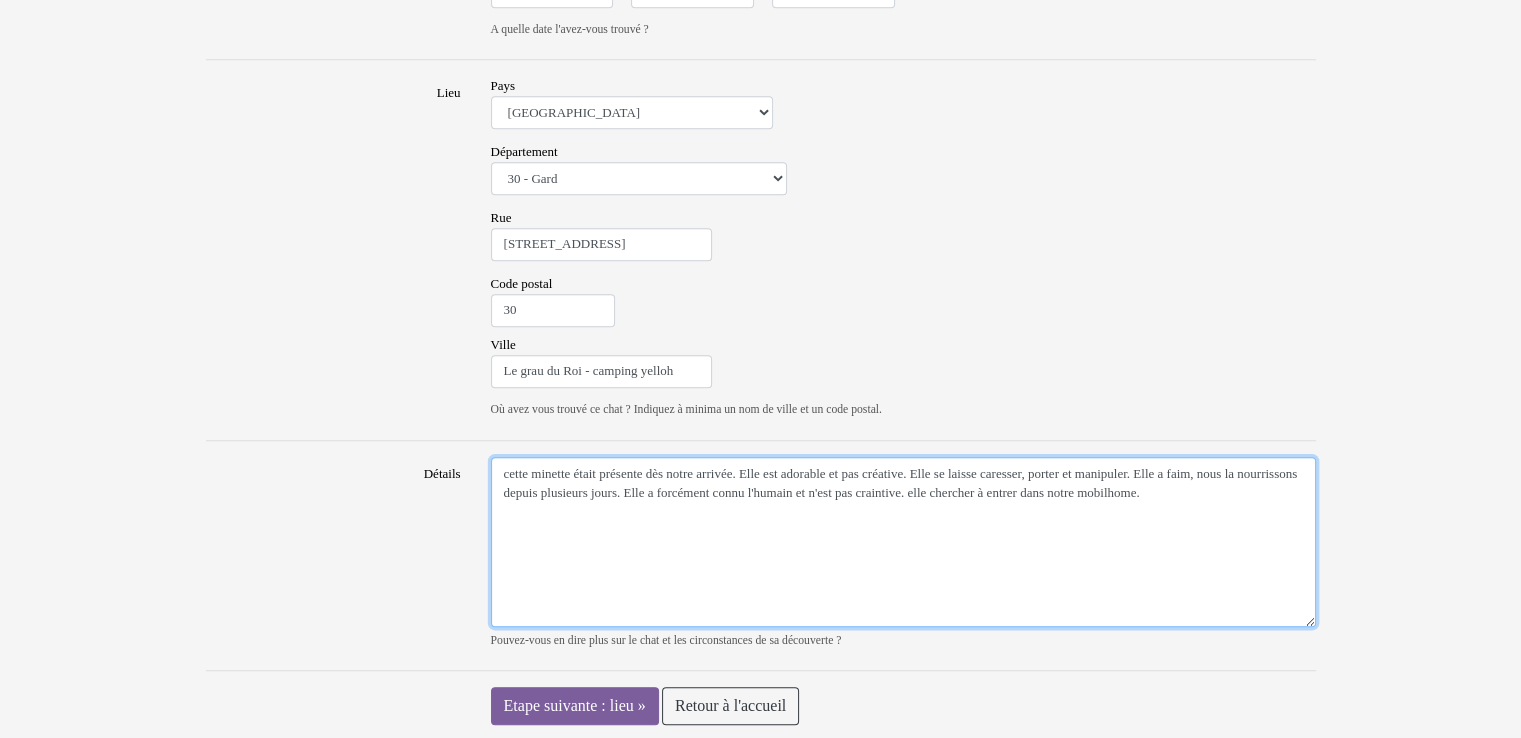 click on "cette minette était présente dès notre arrivée. Elle est adorable et pas créative. Elle se laisse caresser, porter et manipuler. Elle a faim, nous la nourrissons depuis plusieurs jours. Elle a forcément connu l'humain et n'est pas craintive. elle chercher à entrer dans notre mobilhome." at bounding box center (903, 542) 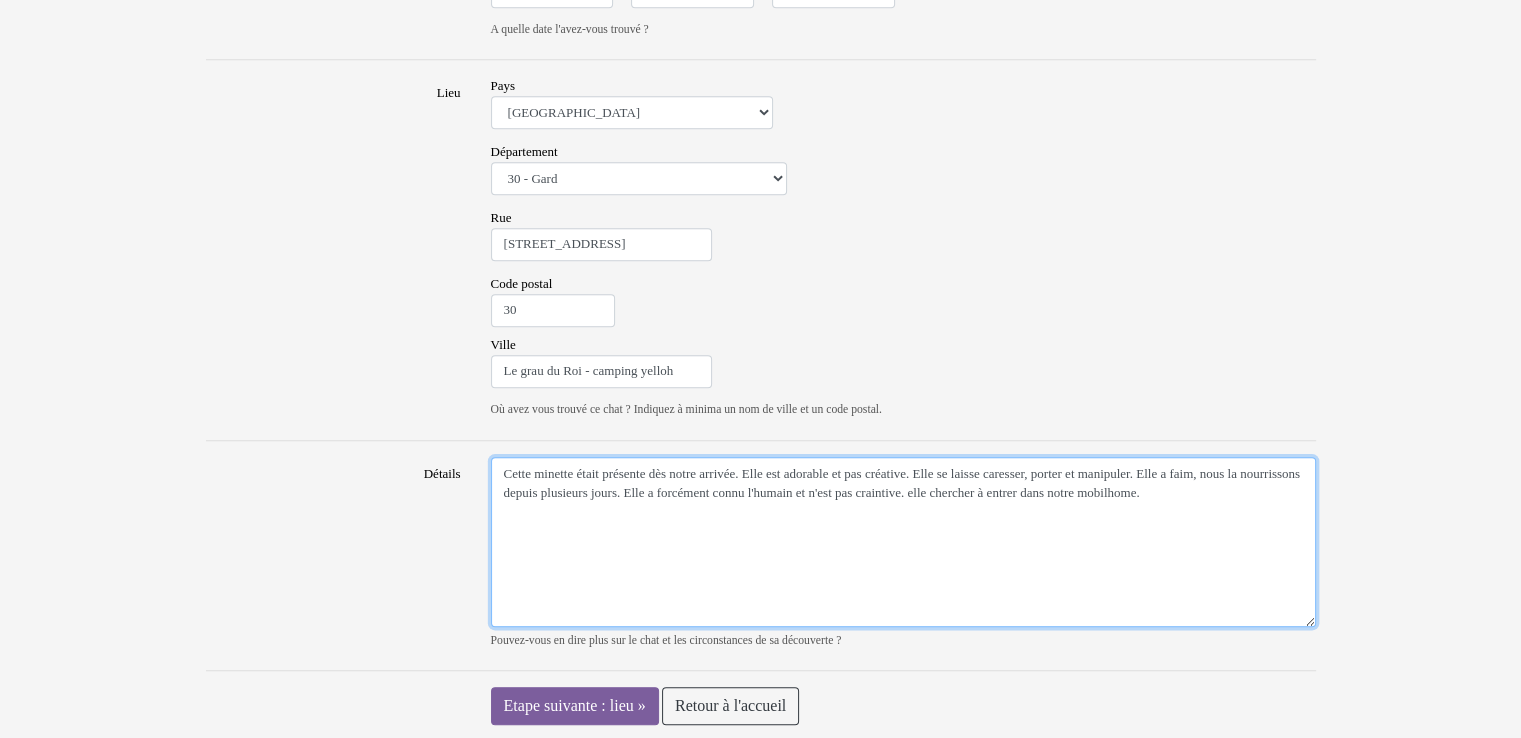 drag, startPoint x: 765, startPoint y: 509, endPoint x: 911, endPoint y: 539, distance: 149.05032 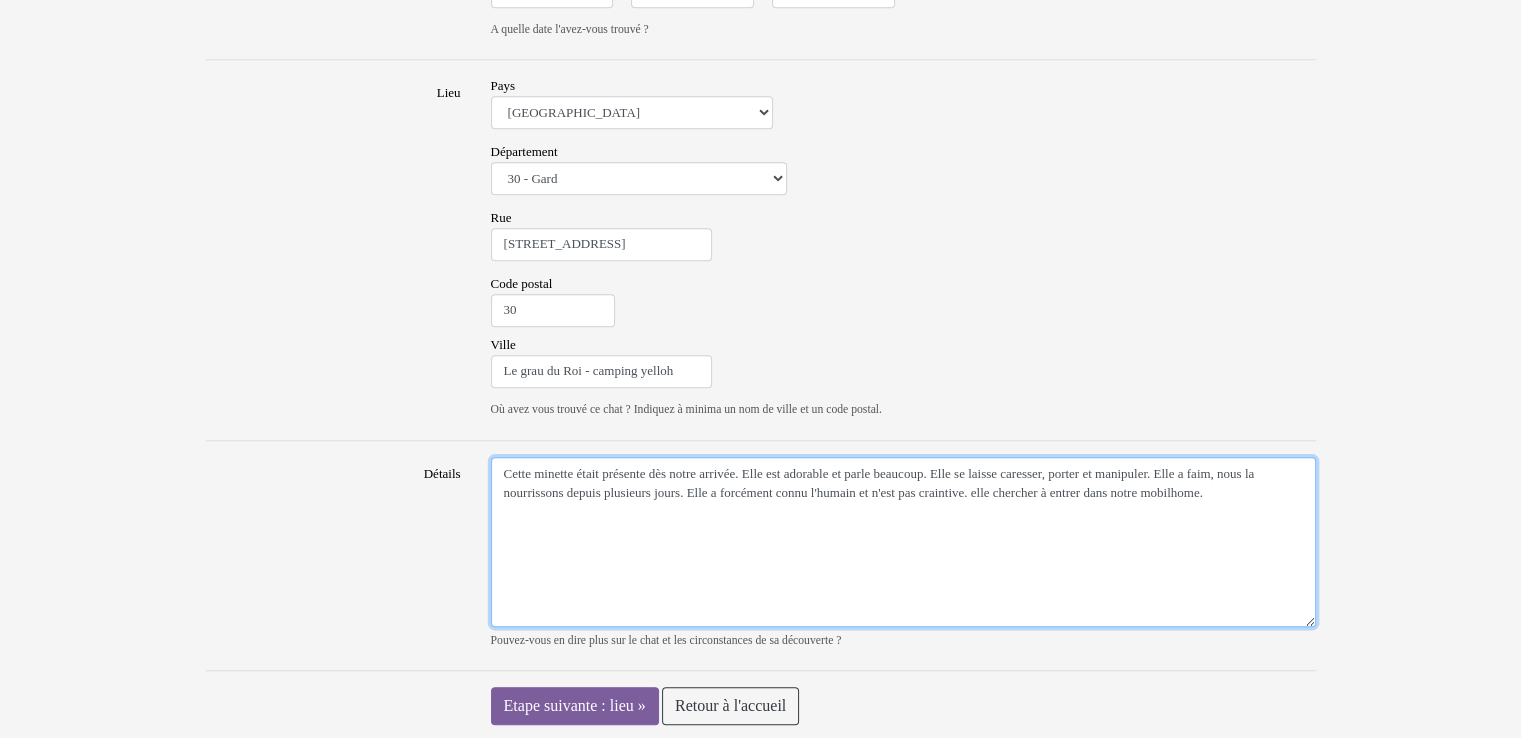 drag, startPoint x: 888, startPoint y: 525, endPoint x: 499, endPoint y: 475, distance: 392.2002 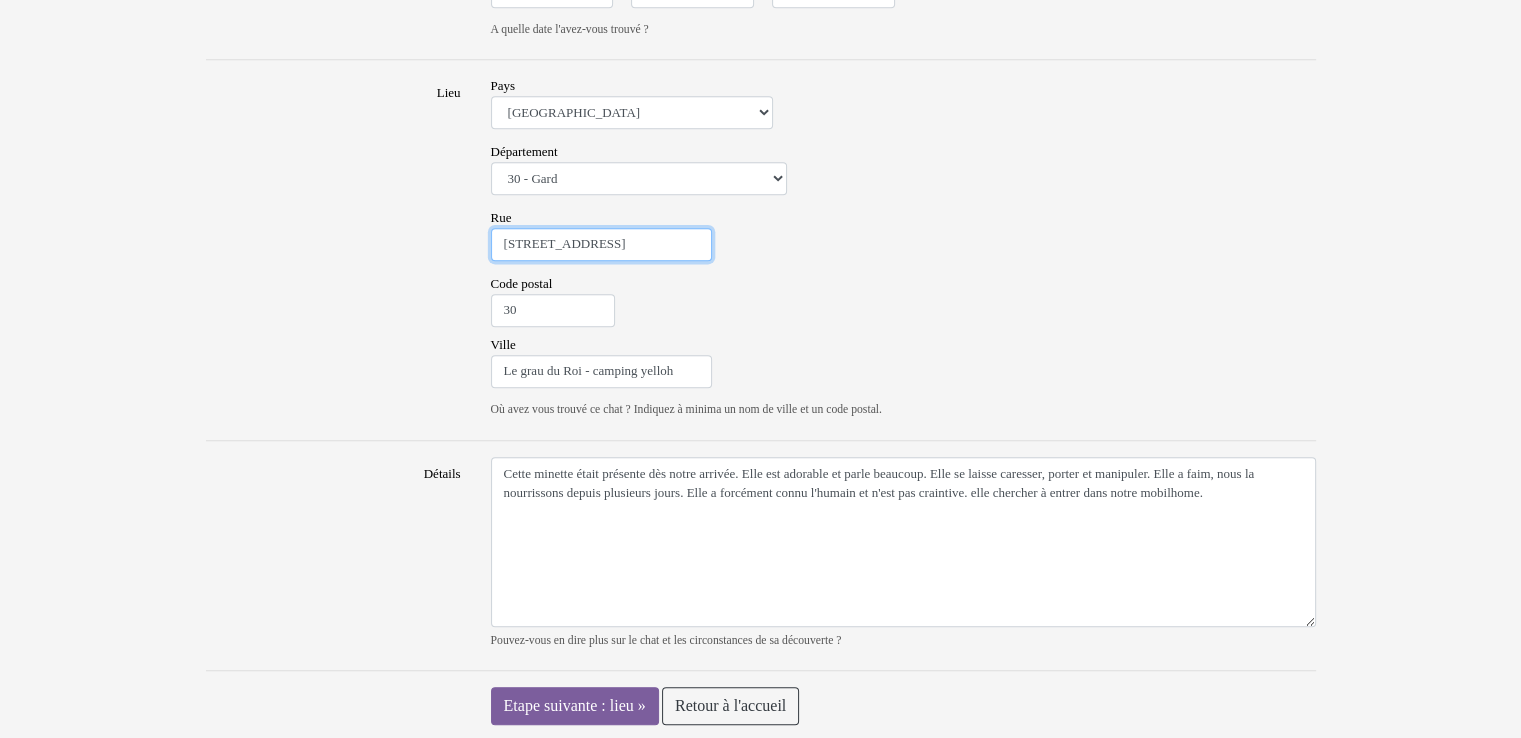 drag, startPoint x: 665, startPoint y: 250, endPoint x: 474, endPoint y: 241, distance: 191.21193 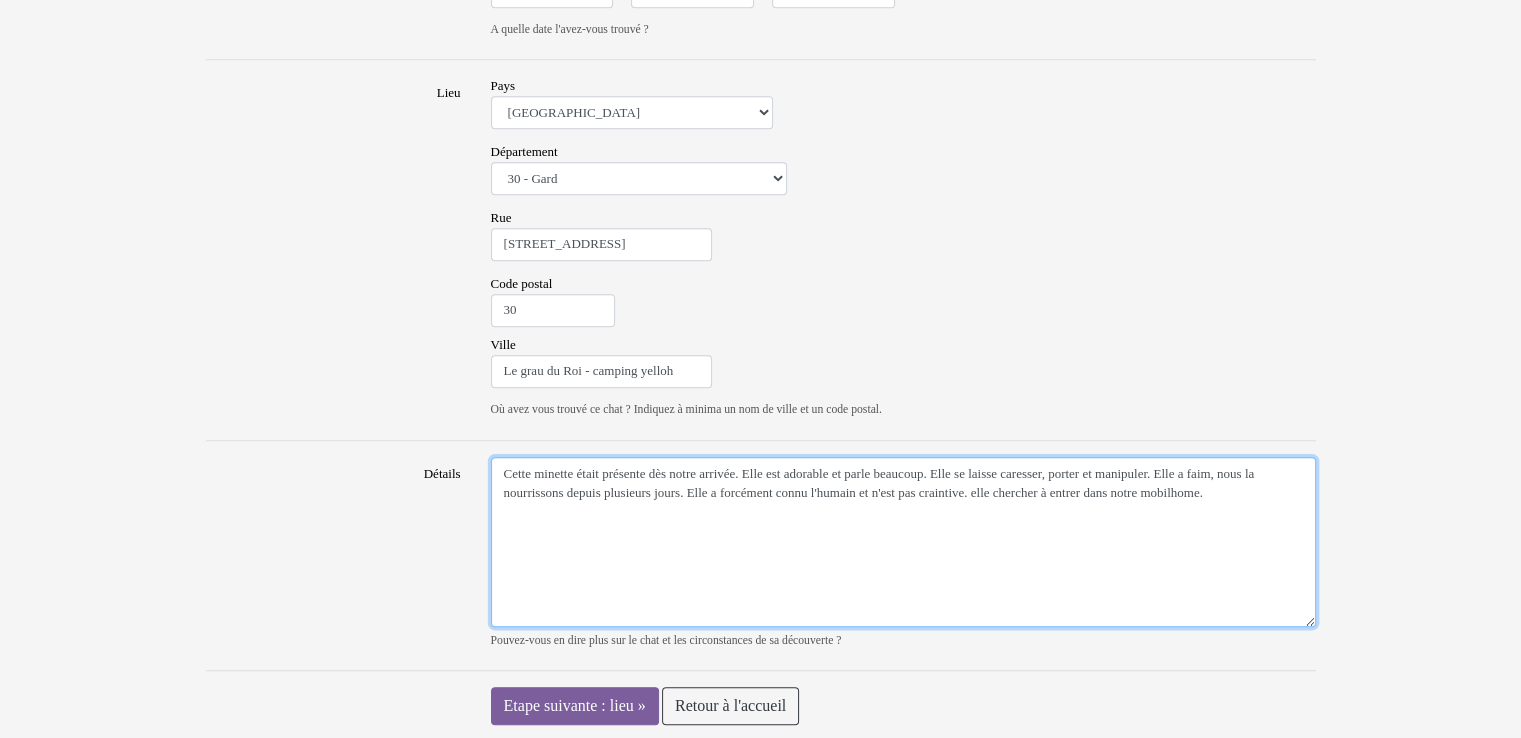 drag, startPoint x: 809, startPoint y: 508, endPoint x: 478, endPoint y: 454, distance: 335.37592 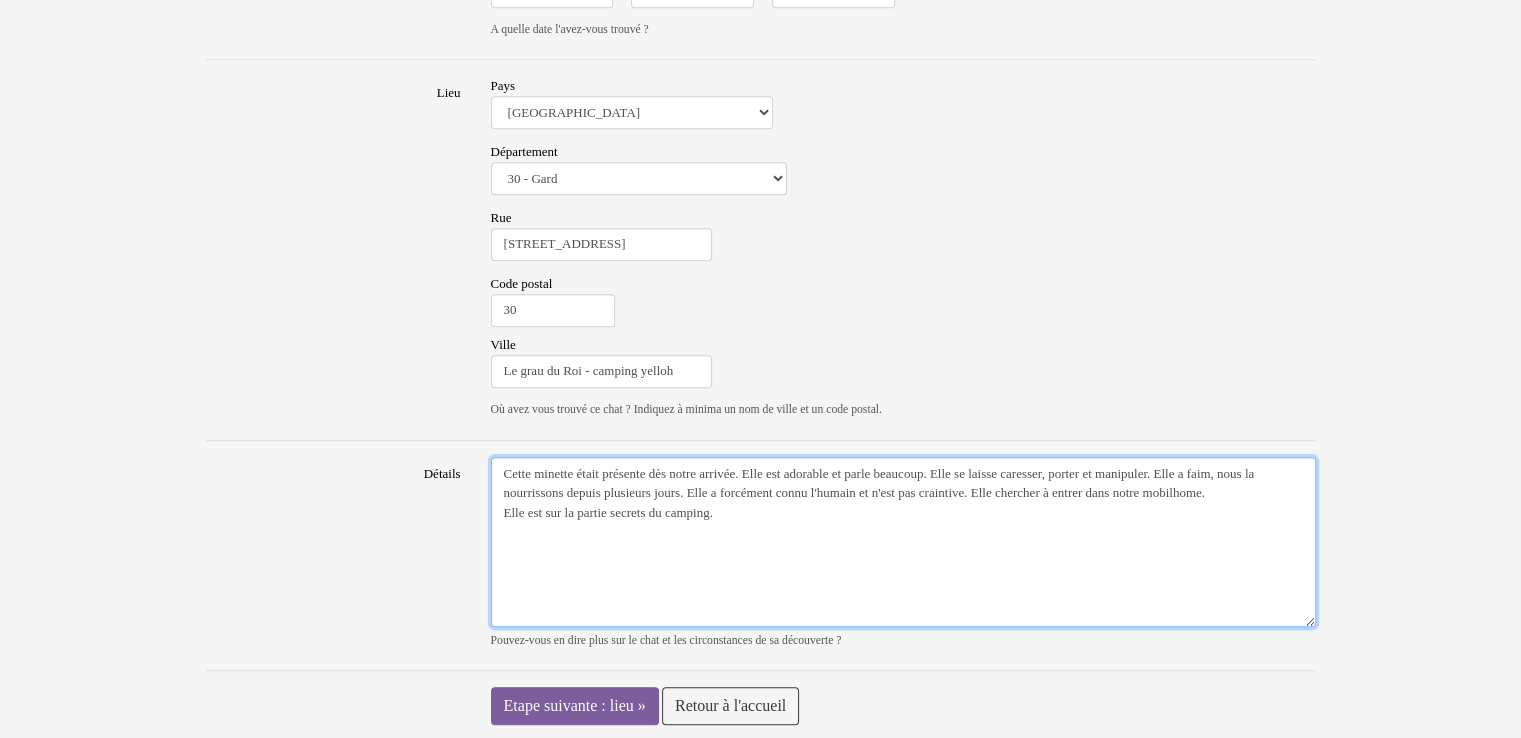 type on "Cette minette était présente dès notre arrivée. Elle est adorable et parle beaucoup. Elle se laisse caresser, porter et manipuler. Elle a faim, nous la nourrissons depuis plusieurs jours. Elle a forcément connu l'humain et n'est pas craintive. Elle chercher à entrer dans notre mobilhome.
Elle est sur la partie secrets du camping." 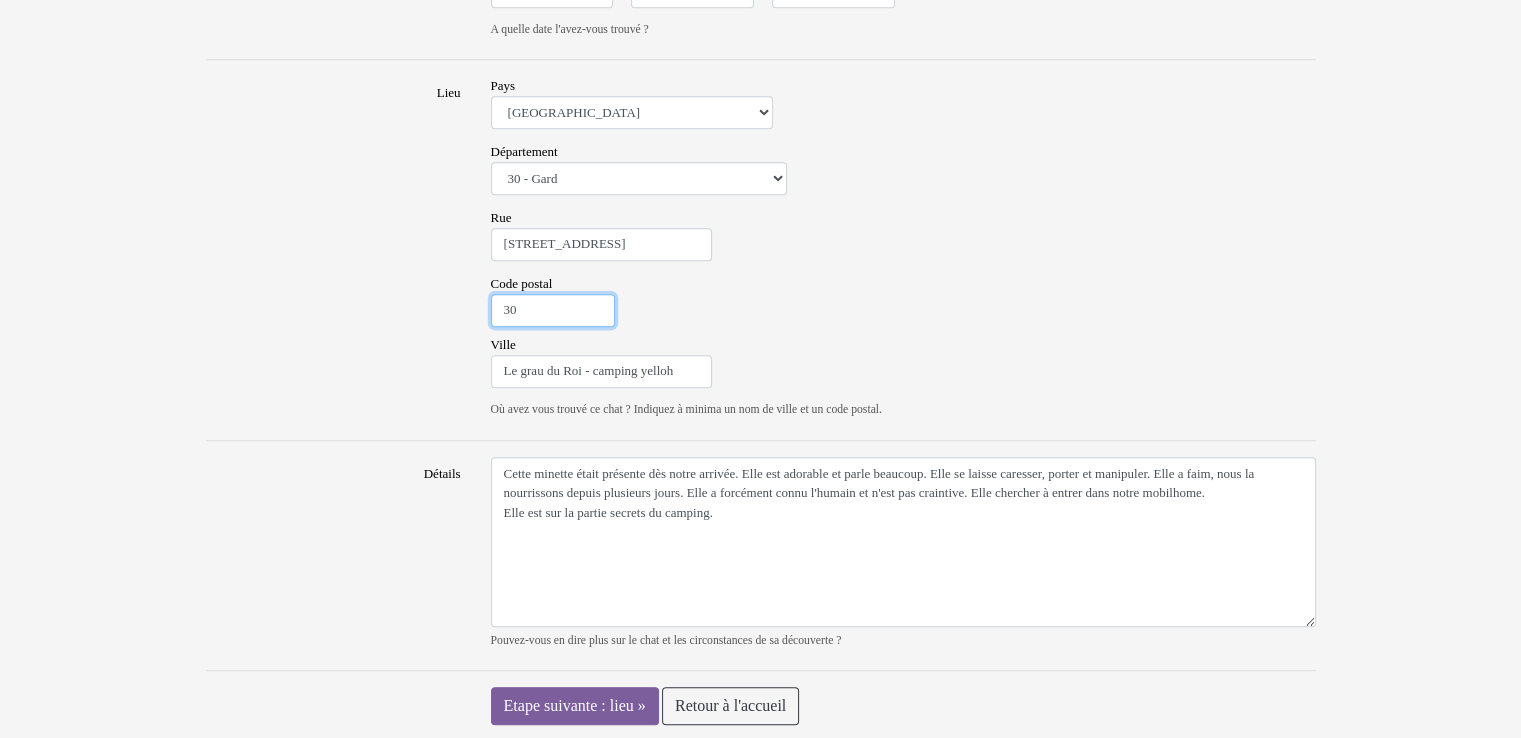 click on "30" at bounding box center [553, 311] 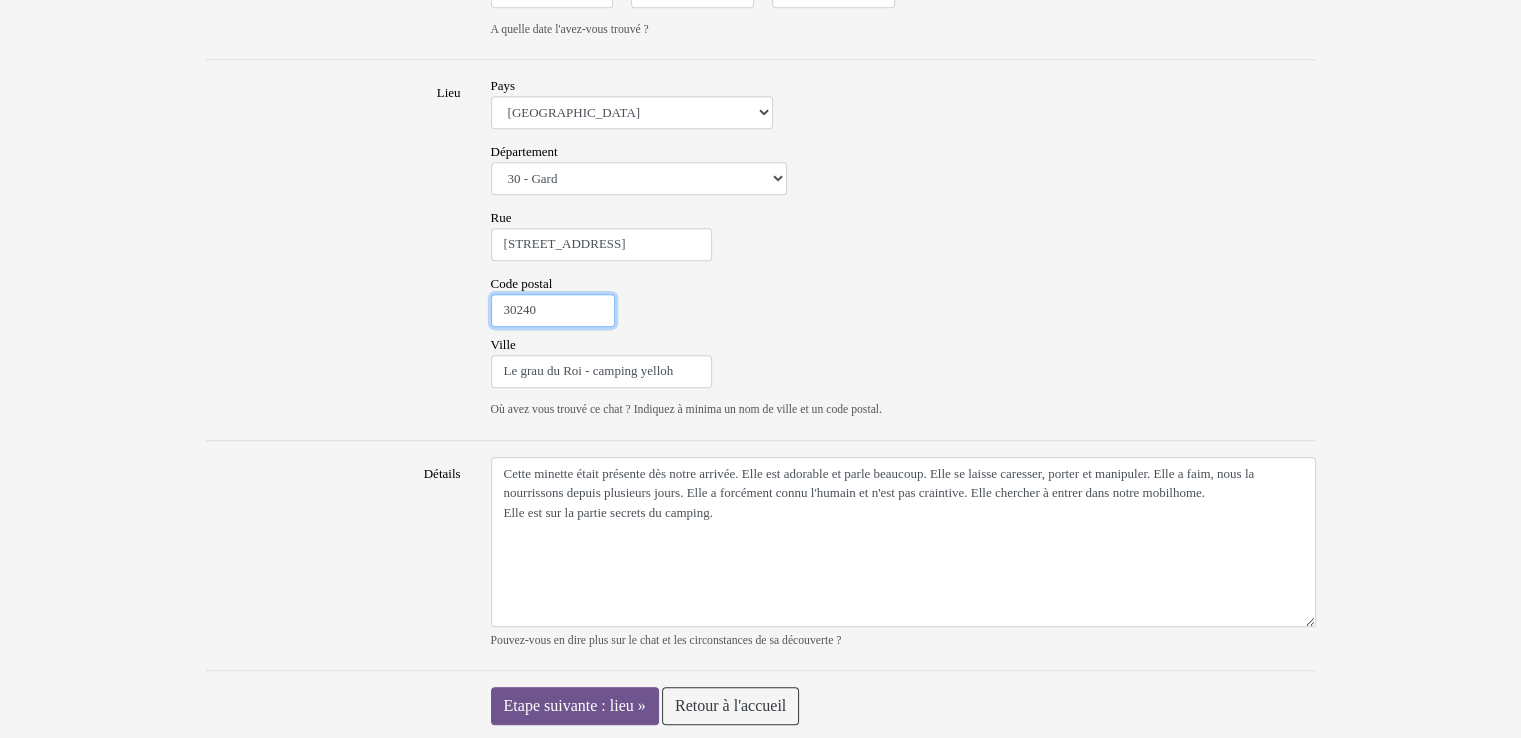 type on "30240" 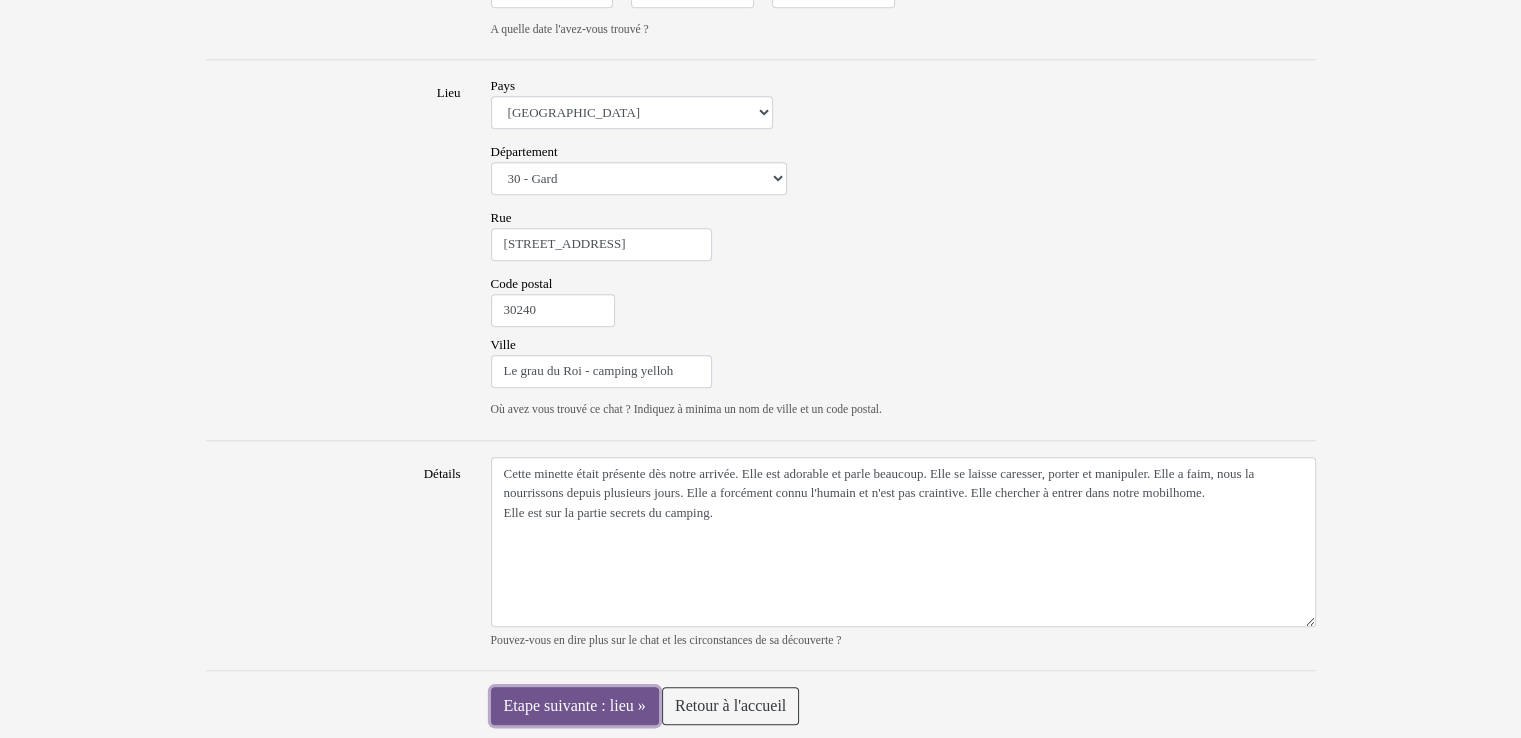click on "Etape suivante : lieu »" at bounding box center [575, 706] 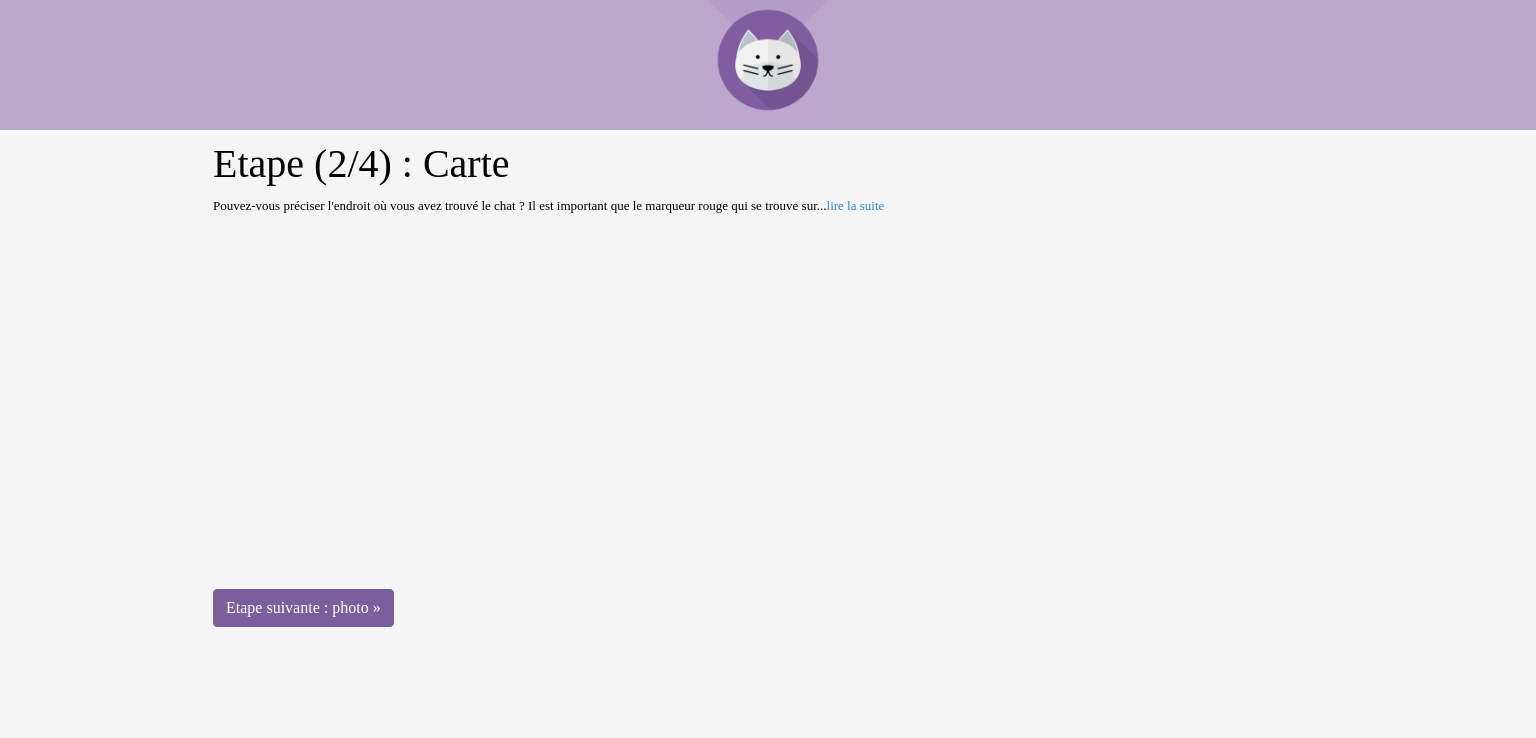 scroll, scrollTop: 0, scrollLeft: 0, axis: both 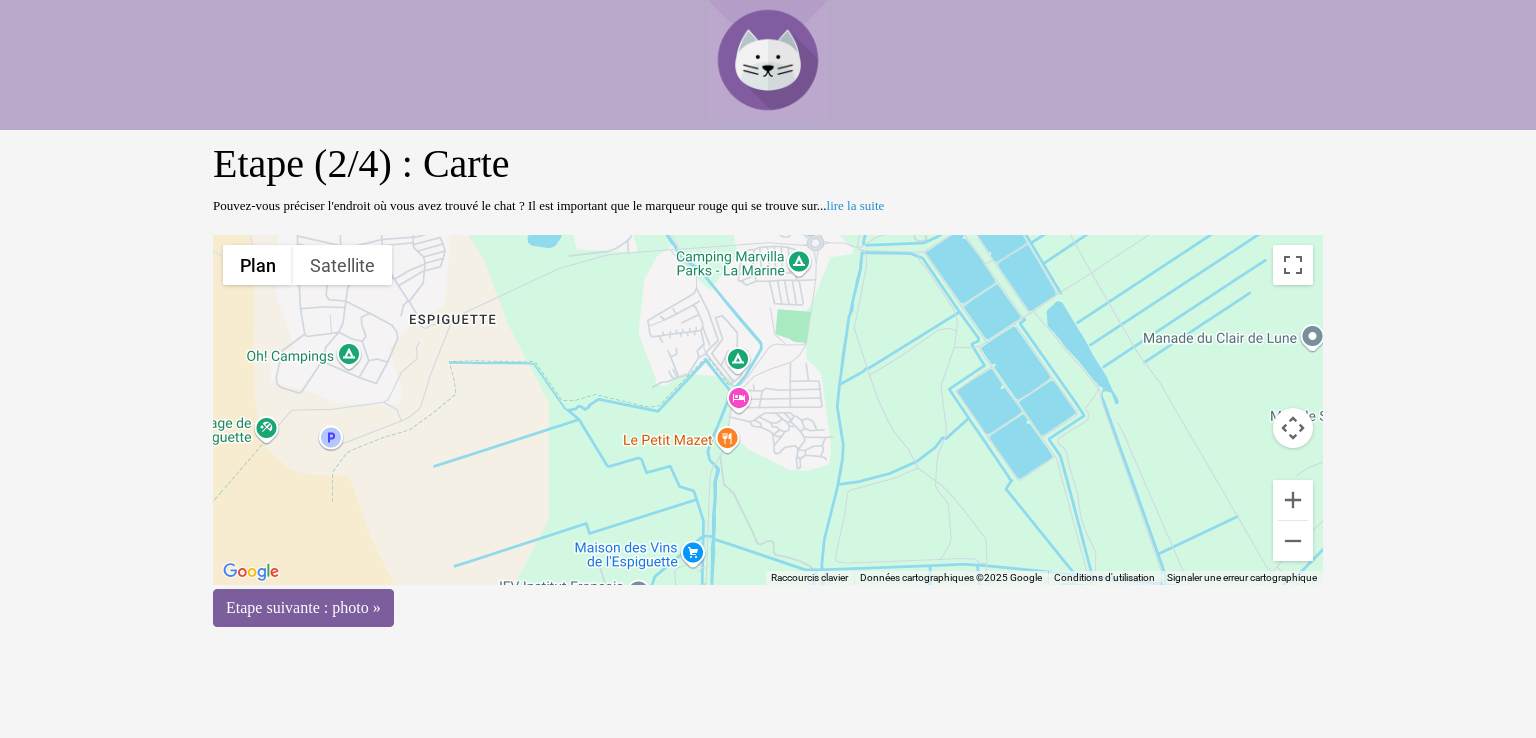 drag, startPoint x: 602, startPoint y: 425, endPoint x: 575, endPoint y: 389, distance: 45 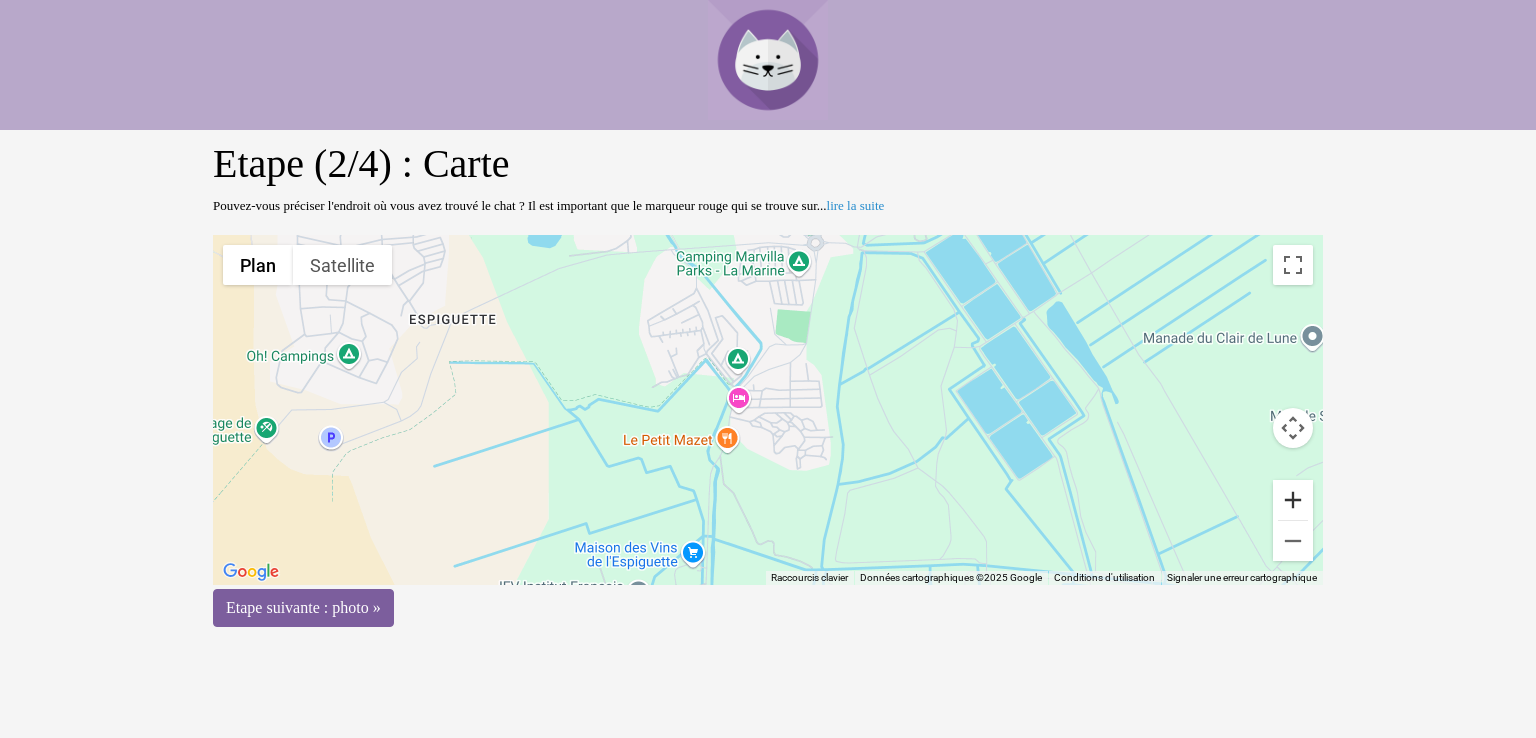 click at bounding box center [1293, 500] 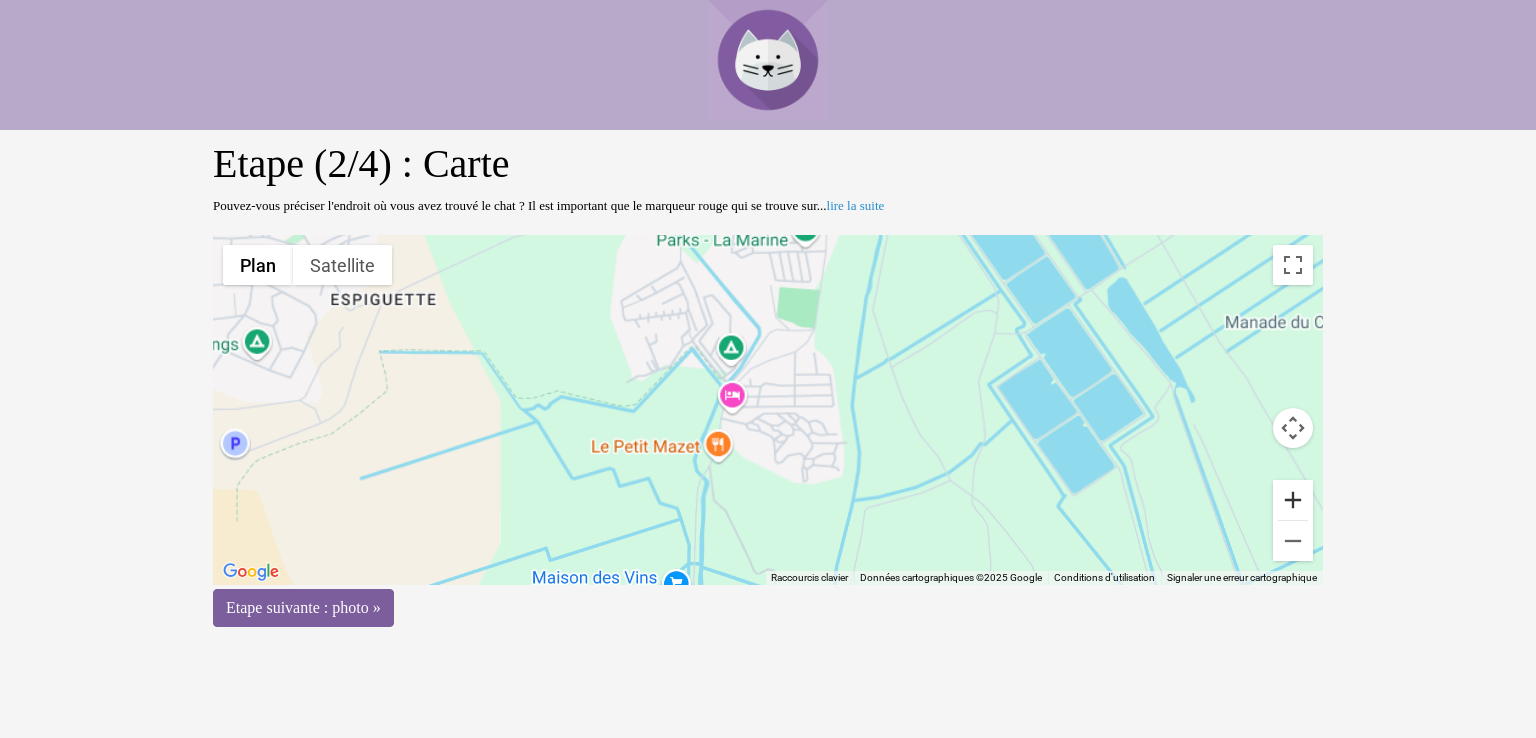 click at bounding box center (1293, 500) 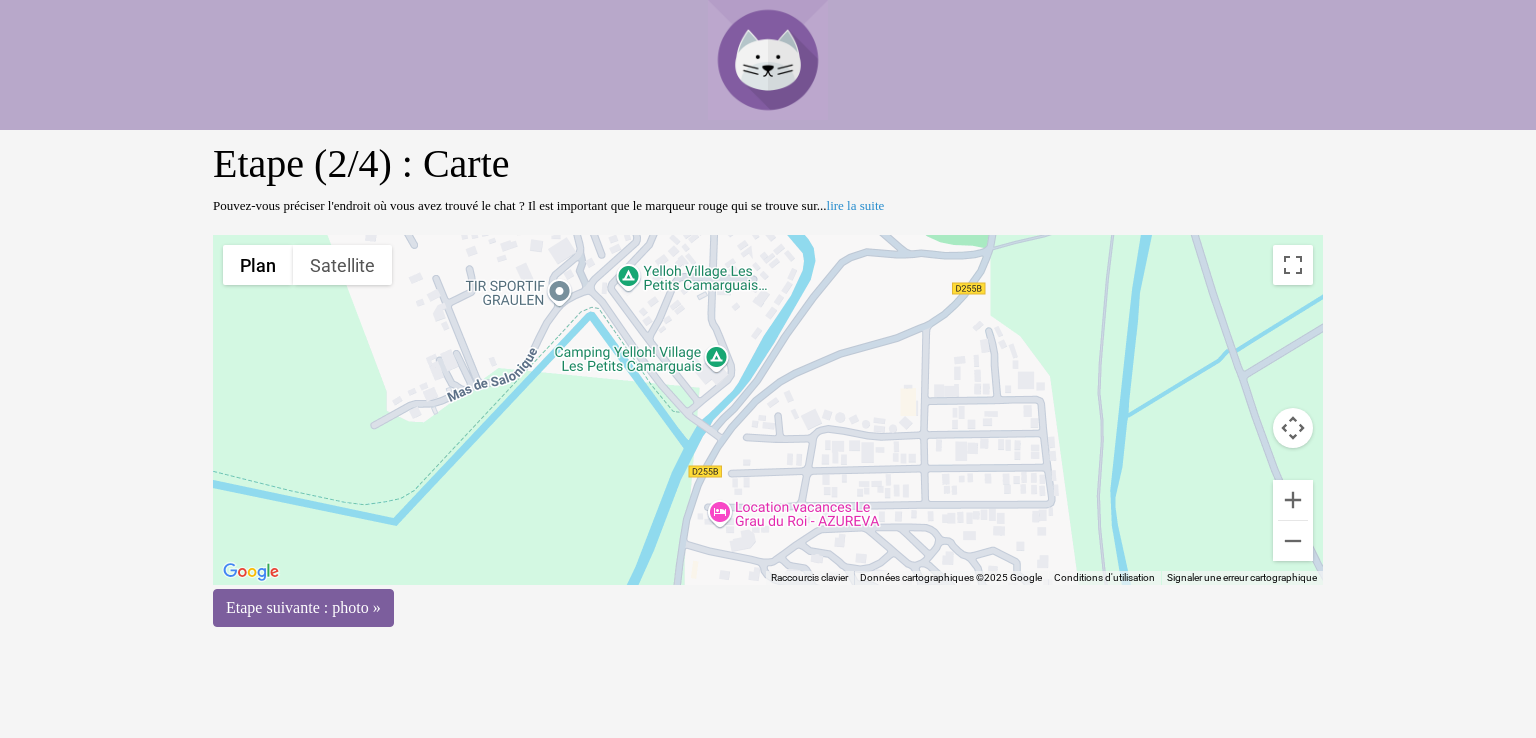 drag, startPoint x: 776, startPoint y: 327, endPoint x: 845, endPoint y: 435, distance: 128.16005 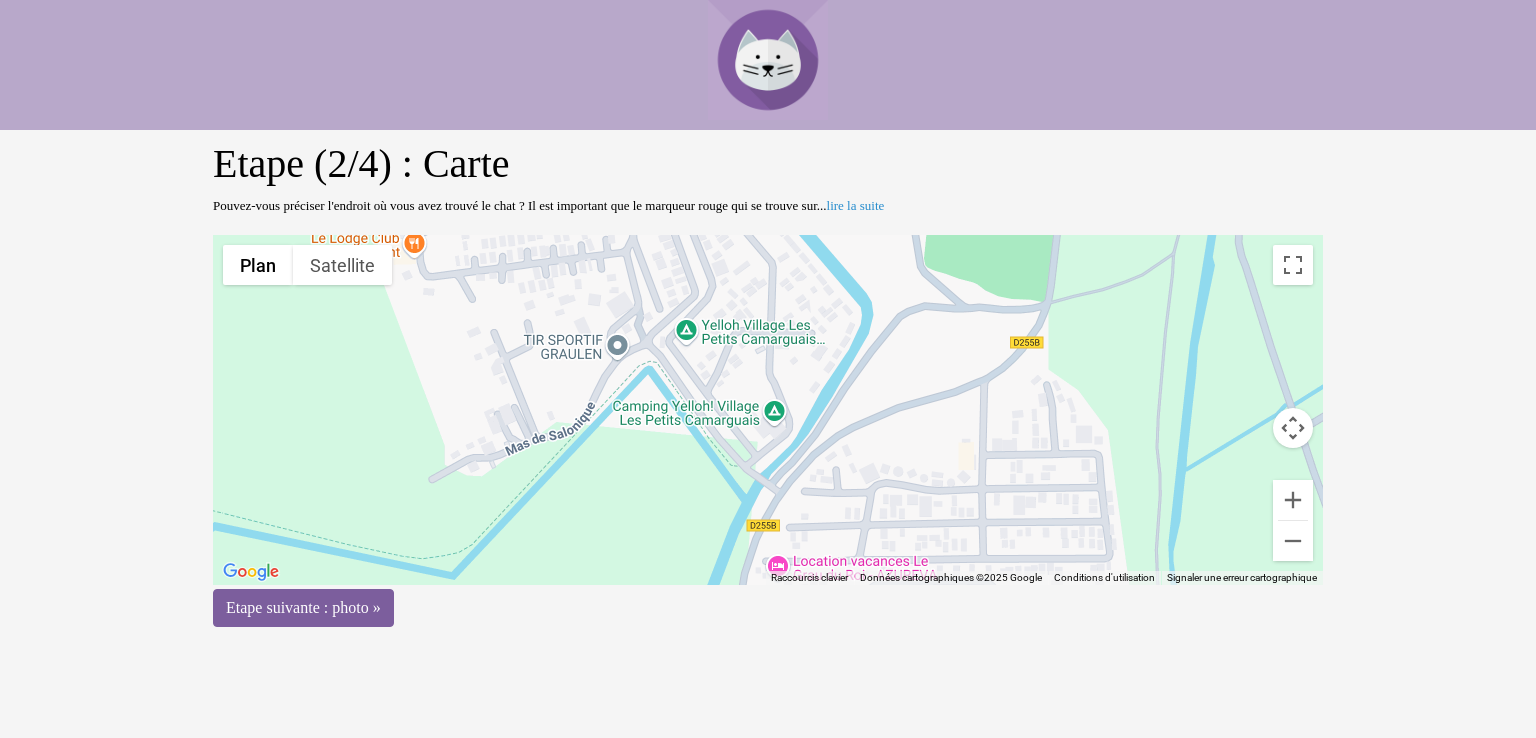 drag, startPoint x: 759, startPoint y: 405, endPoint x: 818, endPoint y: 461, distance: 81.34495 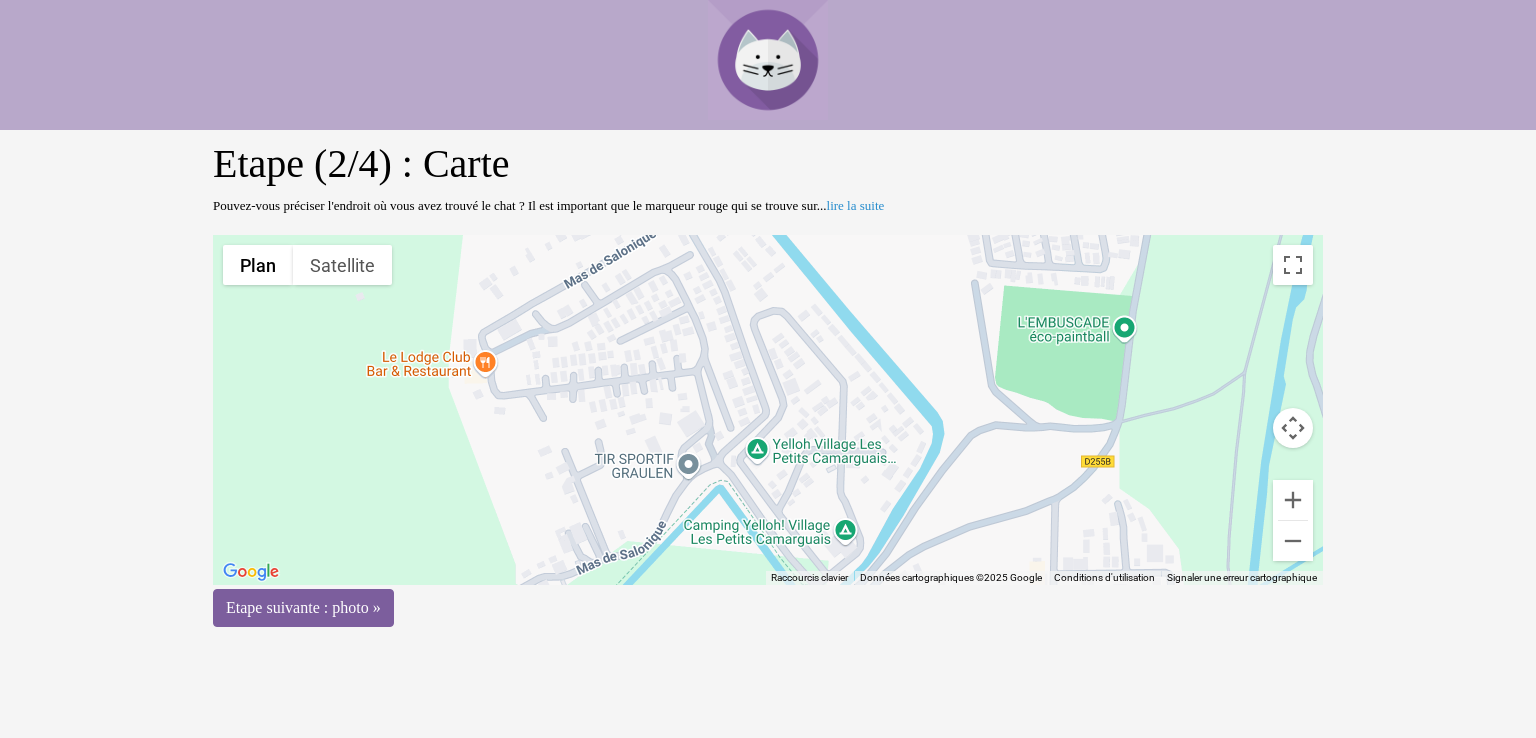 drag, startPoint x: 685, startPoint y: 348, endPoint x: 759, endPoint y: 469, distance: 141.83441 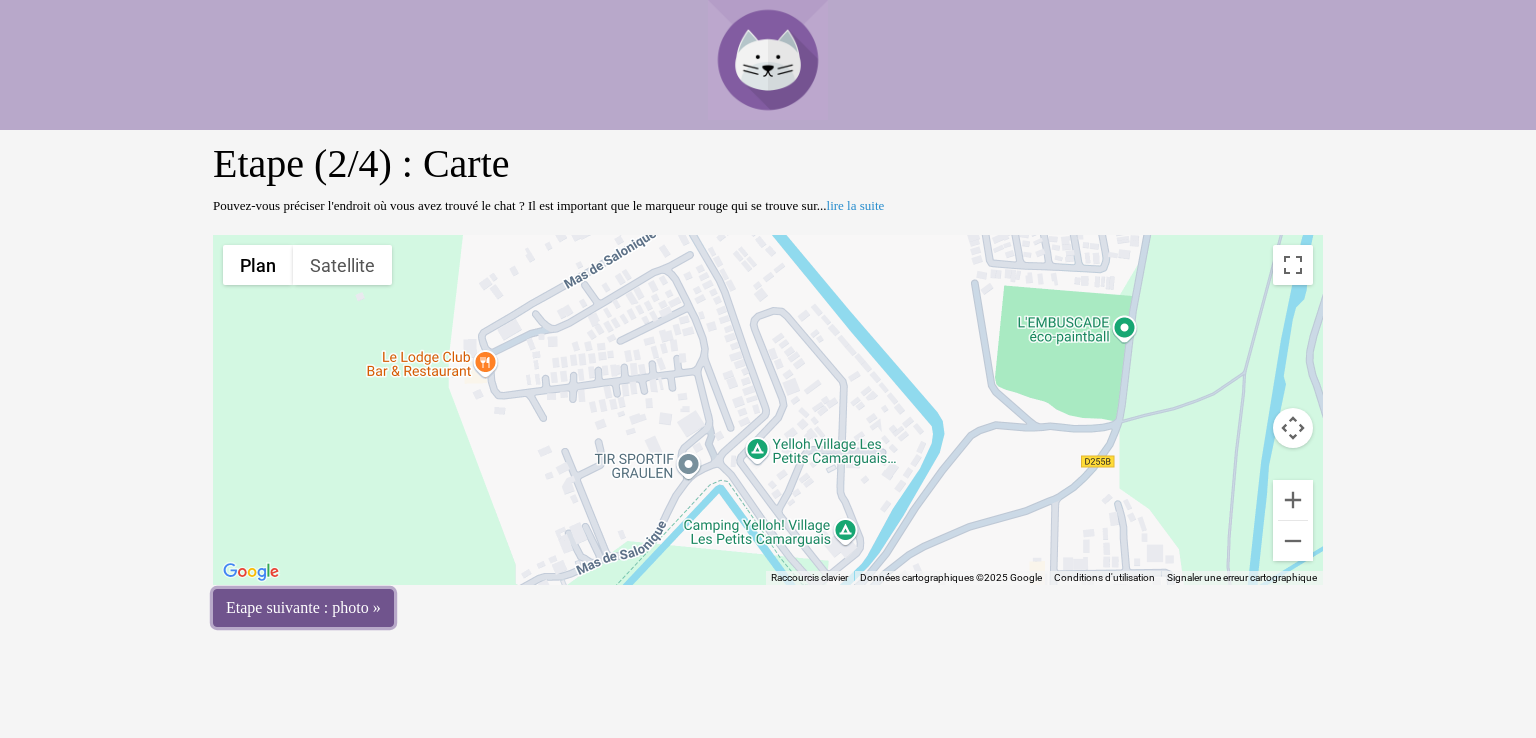click on "Etape suivante : photo »" at bounding box center [303, 608] 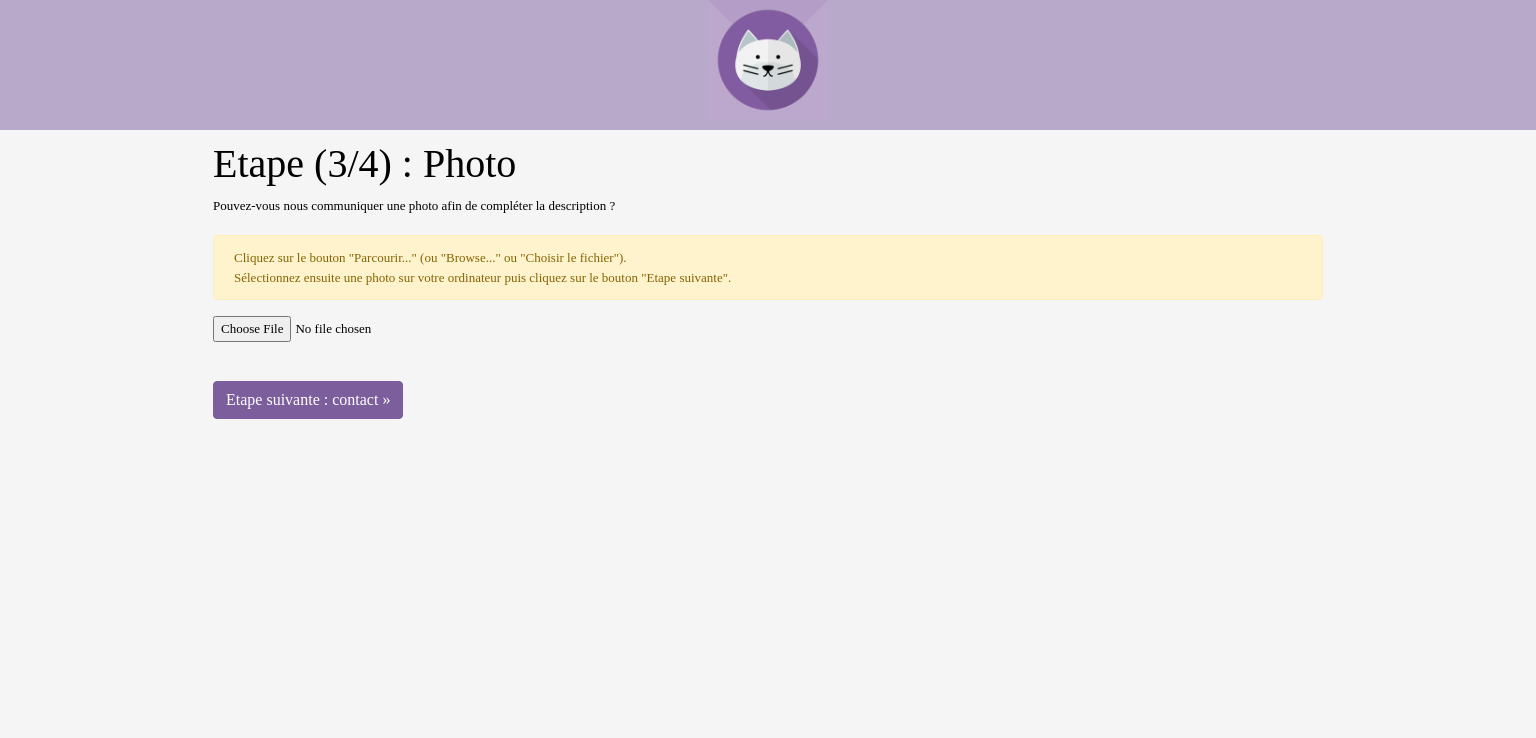 scroll, scrollTop: 0, scrollLeft: 0, axis: both 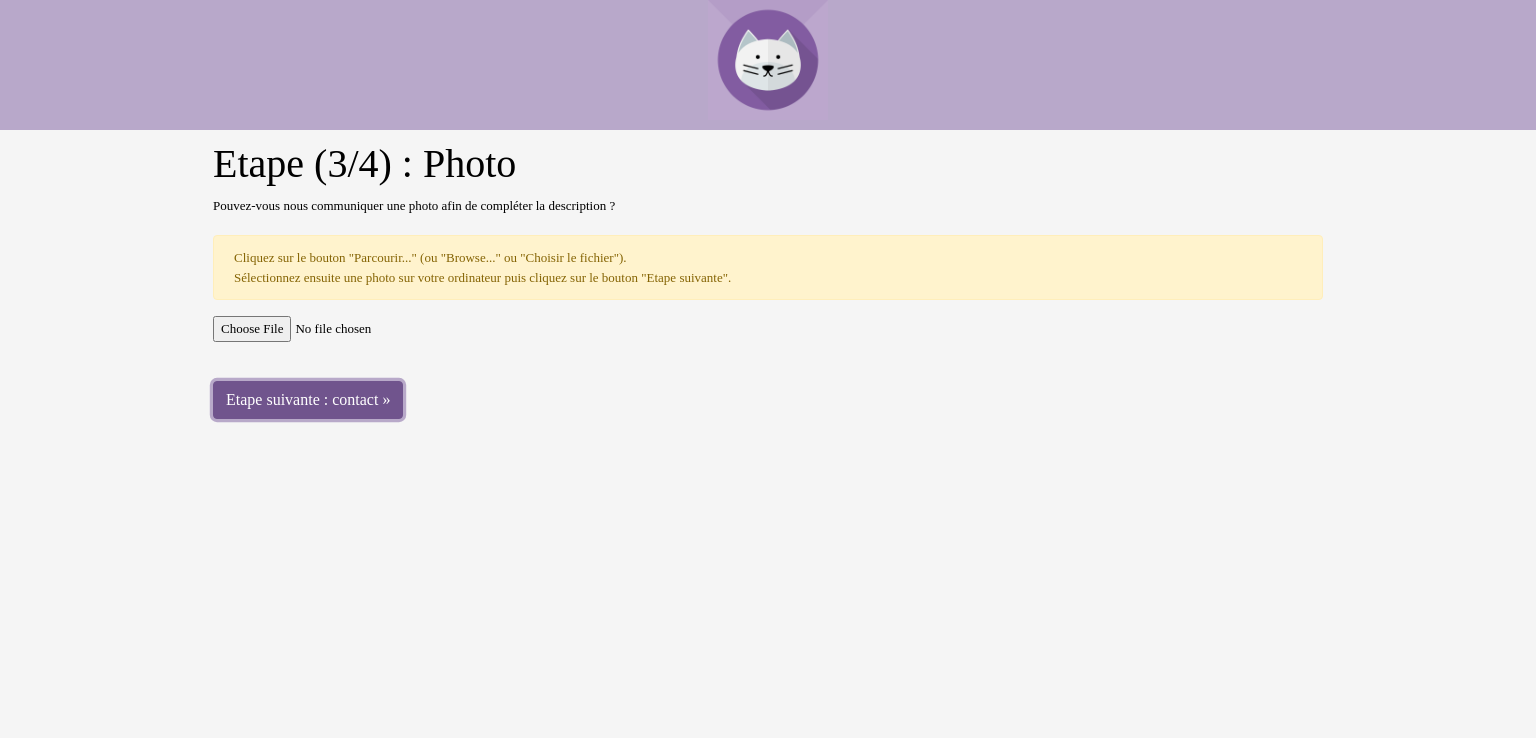 click on "Etape suivante : contact »" at bounding box center [308, 400] 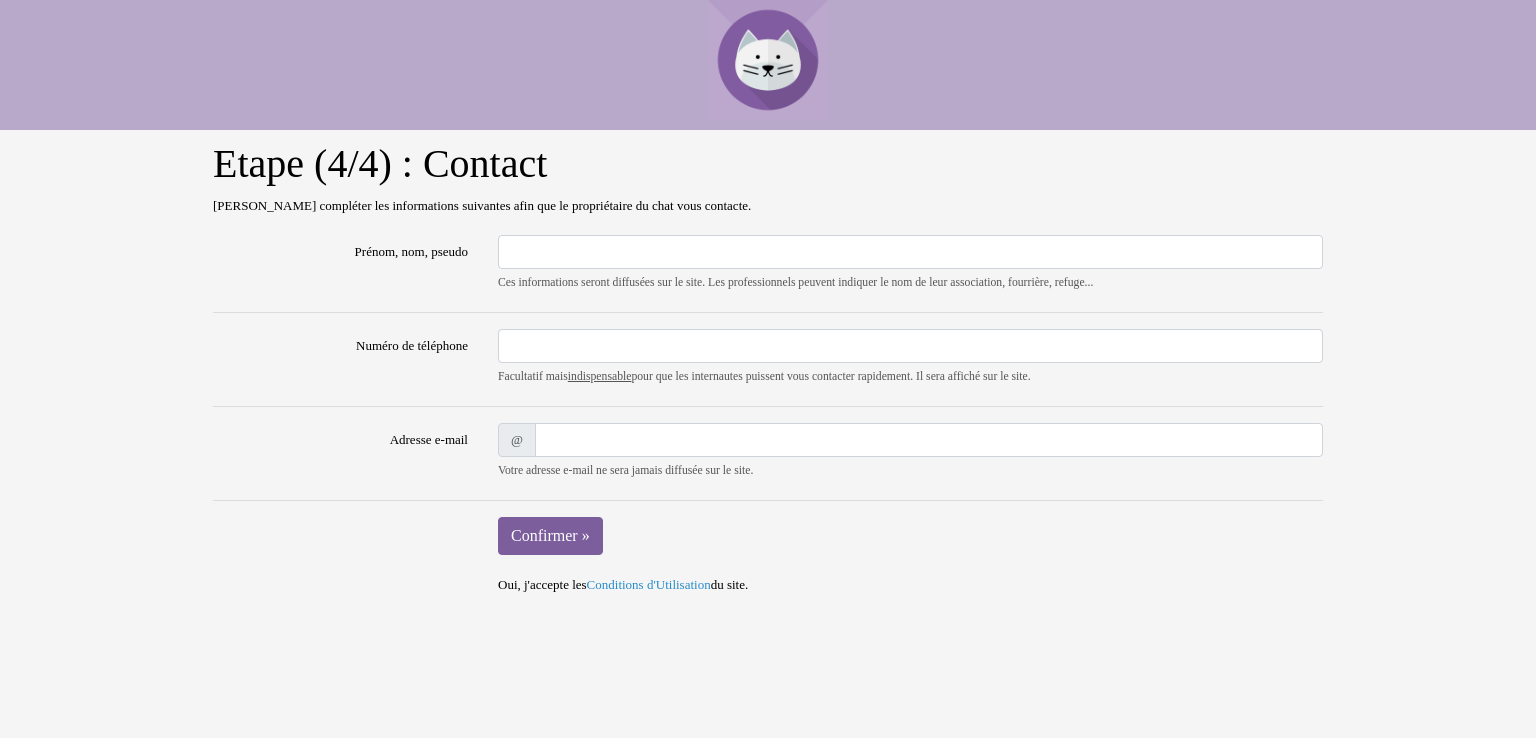 scroll, scrollTop: 0, scrollLeft: 0, axis: both 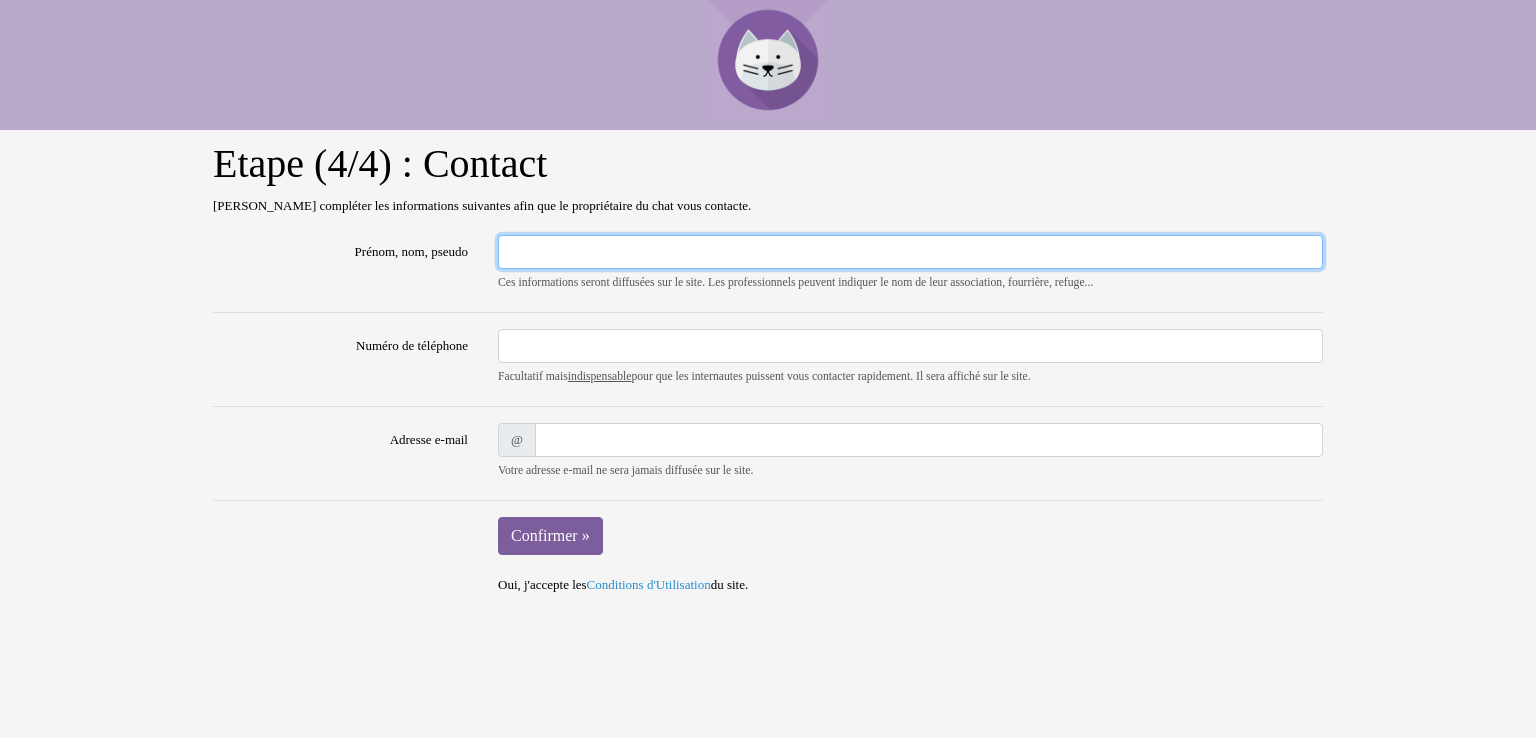 click on "Prénom, nom, pseudo" at bounding box center [910, 252] 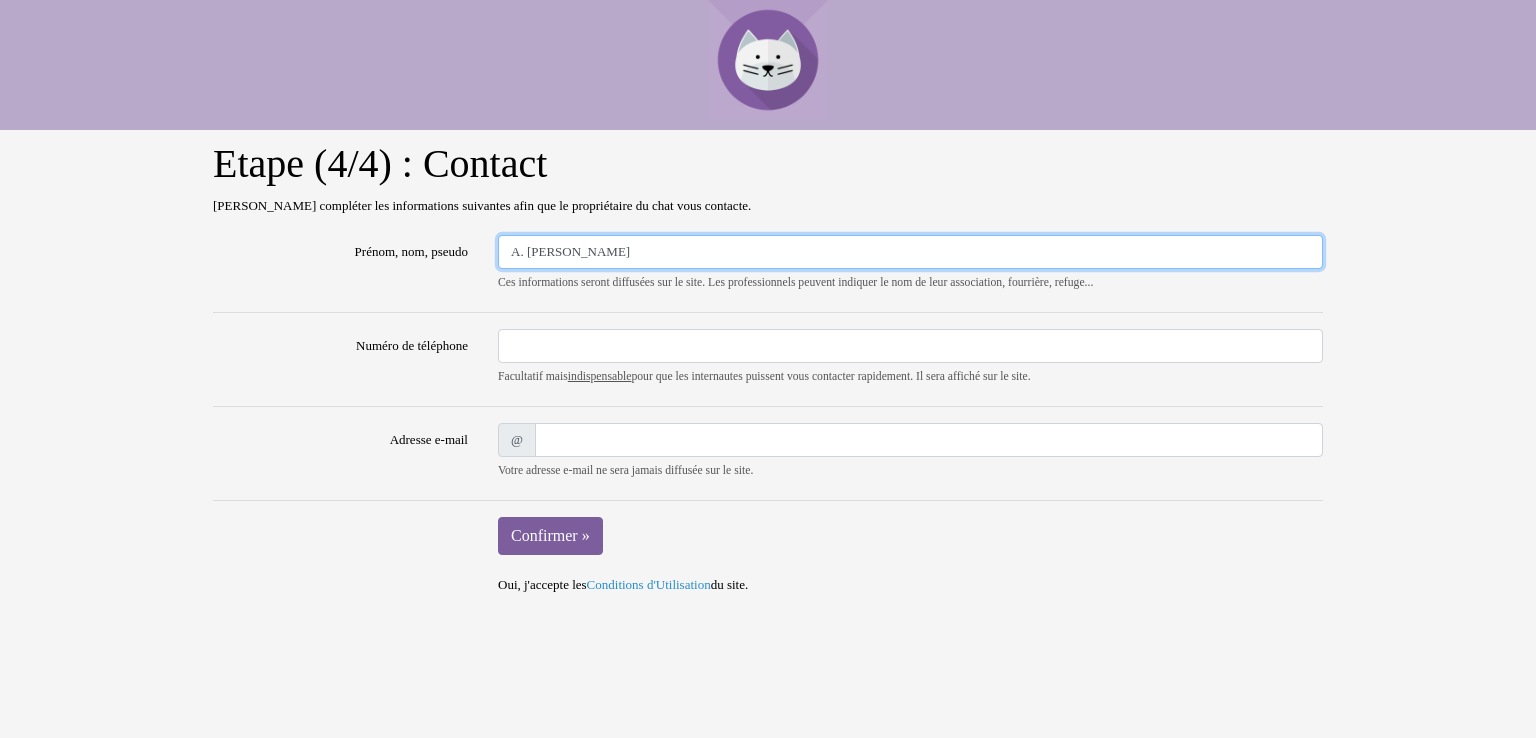 type on "A. OLIVIER" 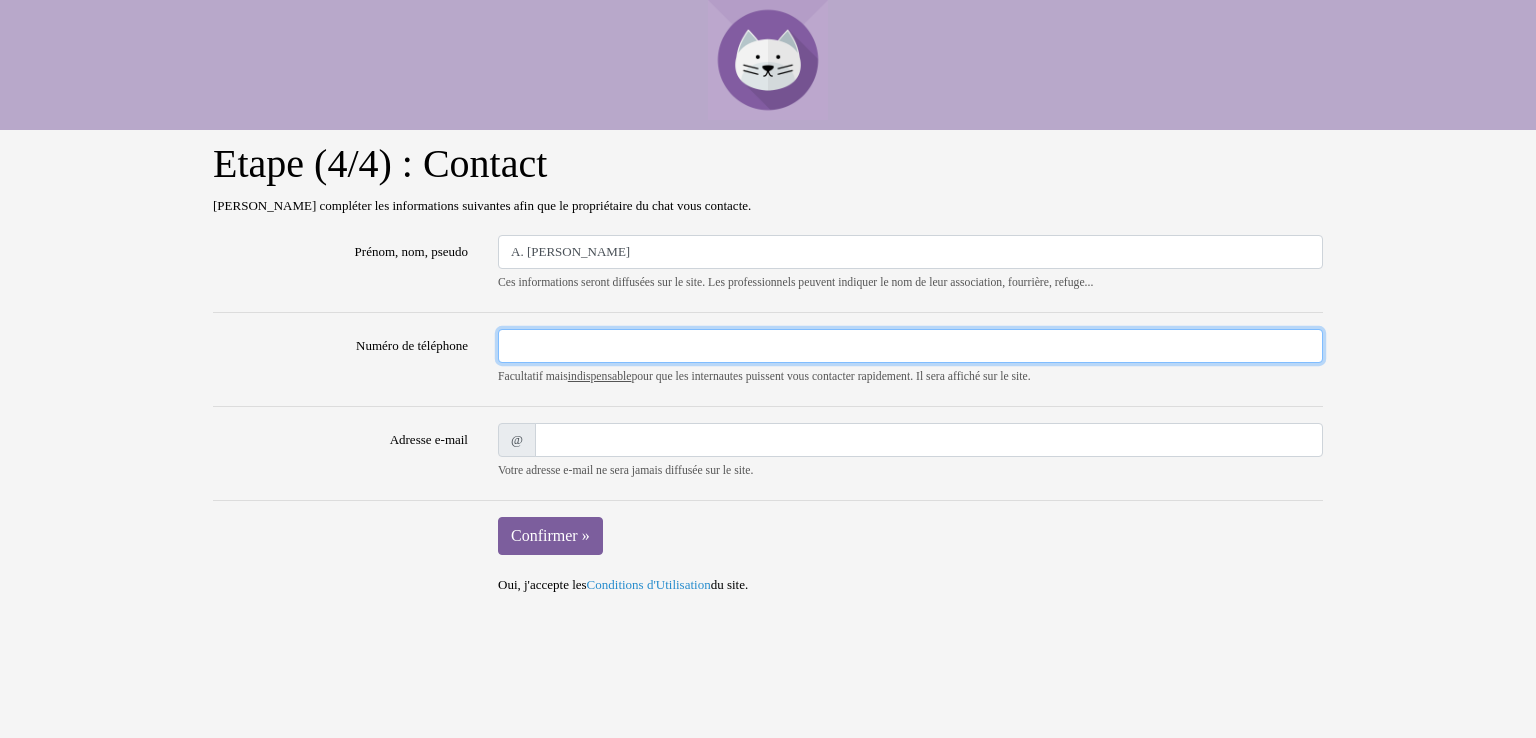 click on "Numéro de téléphone" at bounding box center (910, 346) 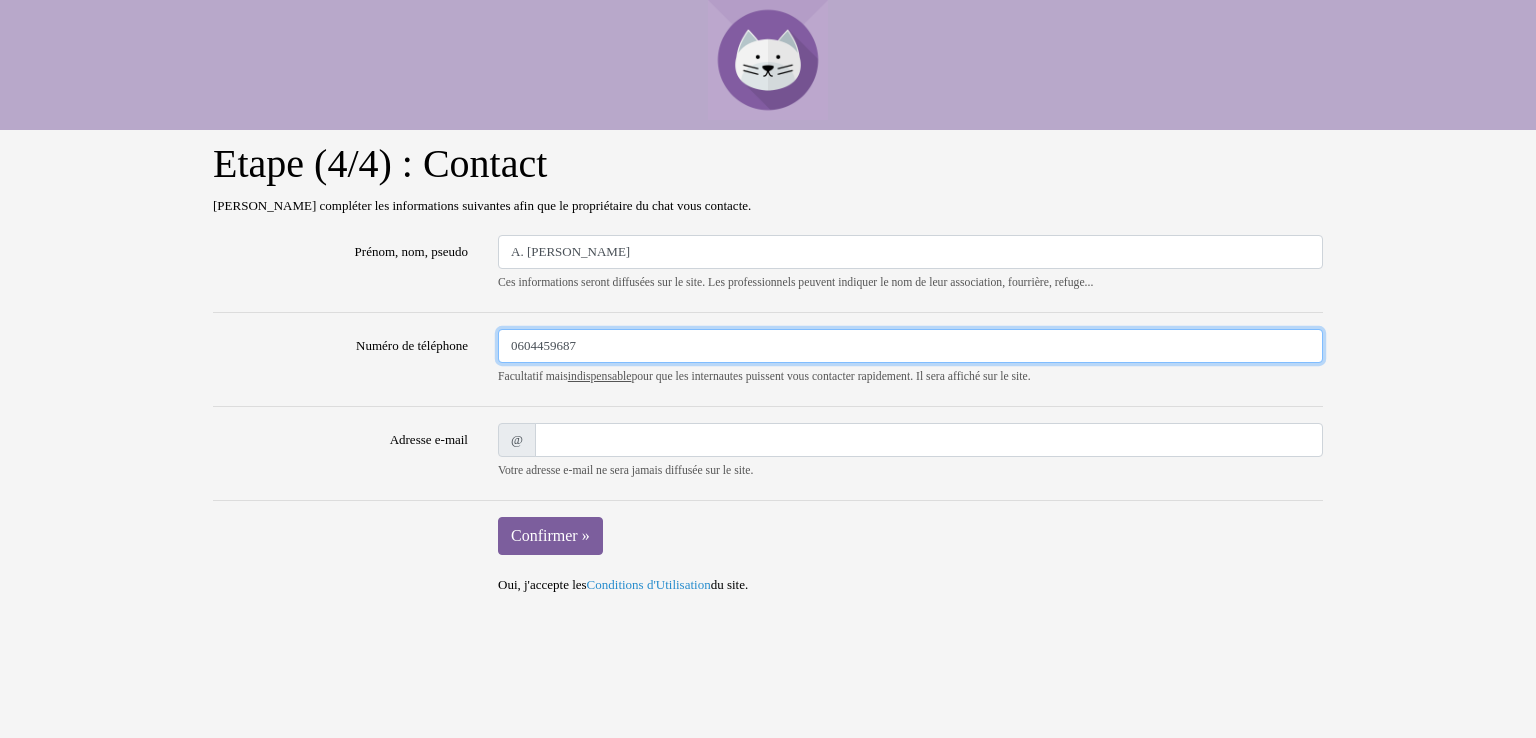 type on "0604459687" 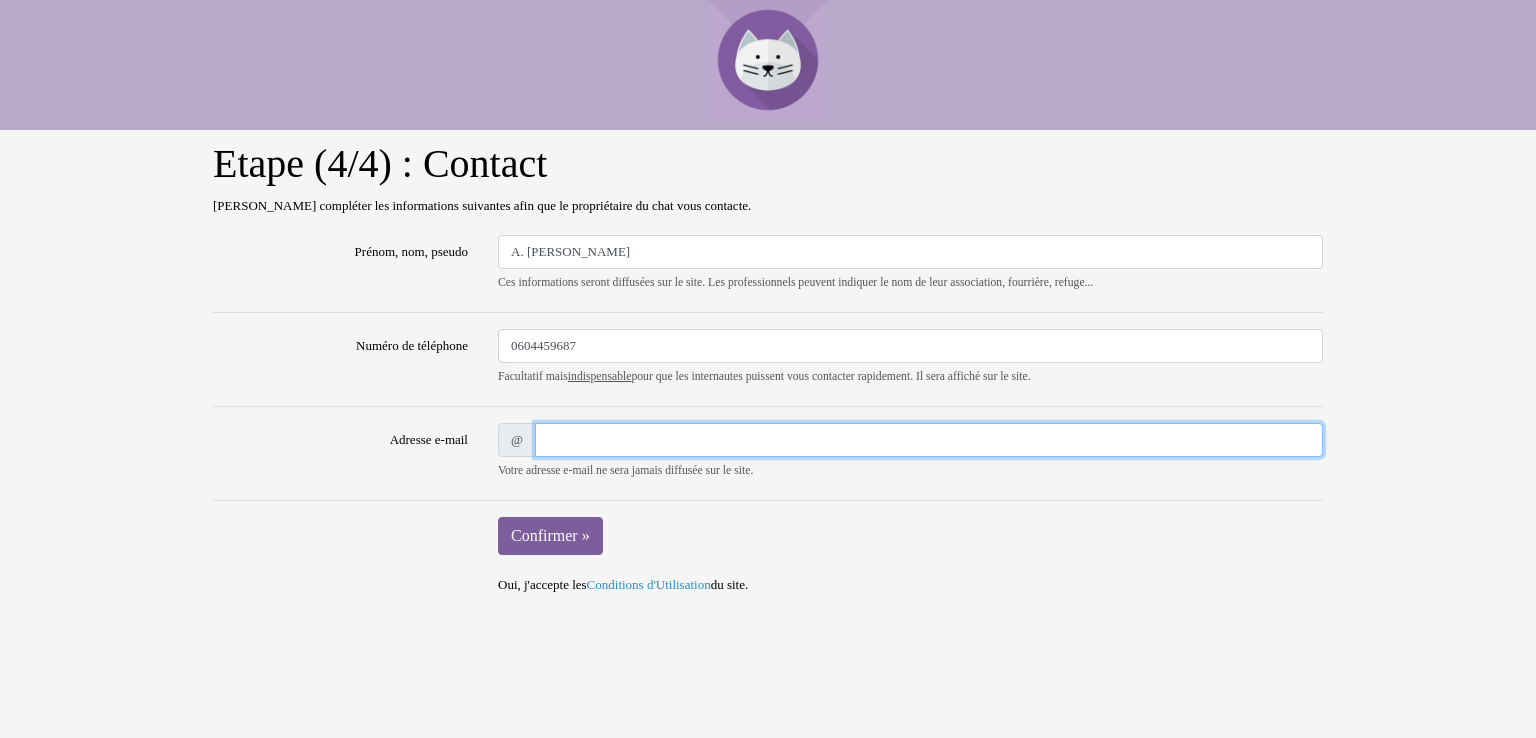 click on "Adresse e-mail" at bounding box center [929, 440] 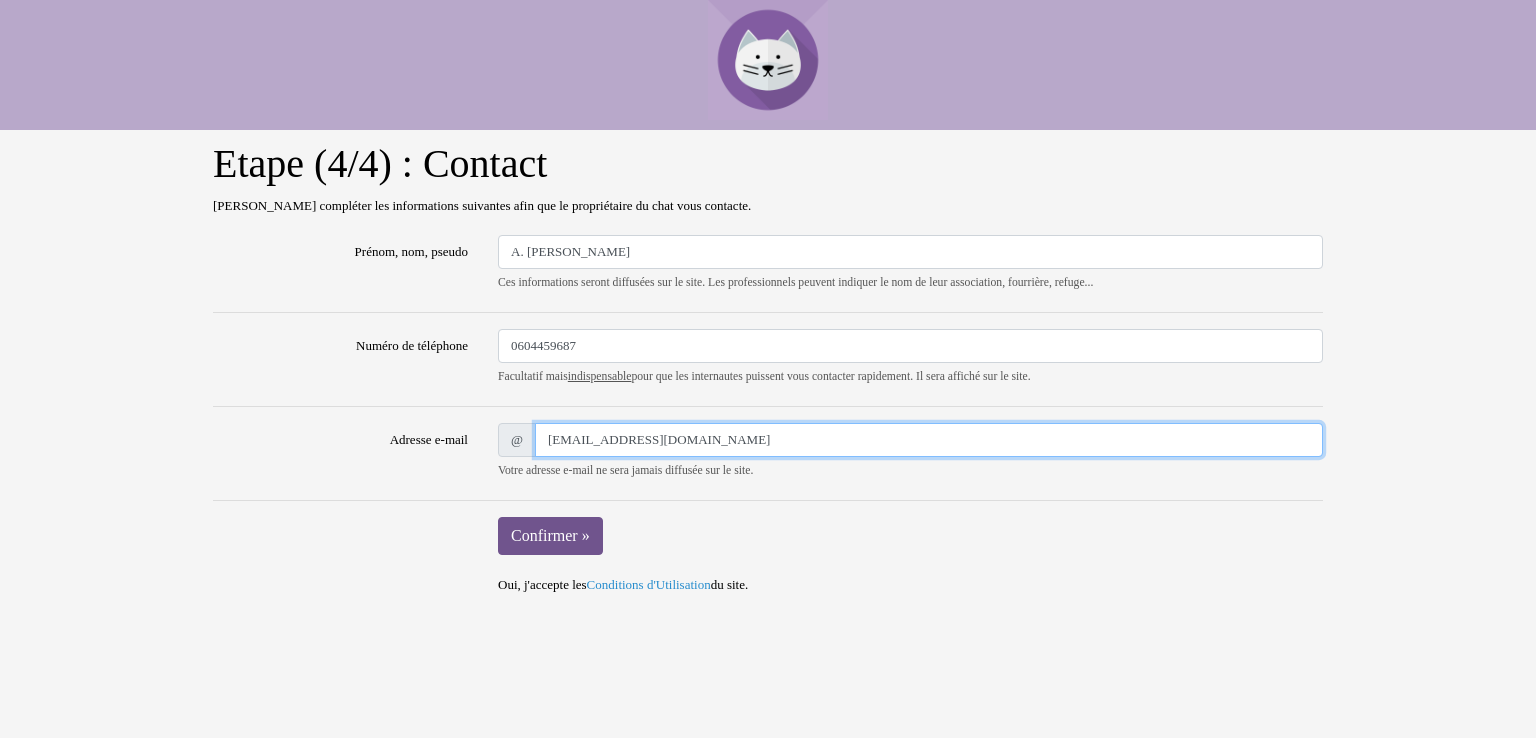 type on "anne.olivier027@gmail.com" 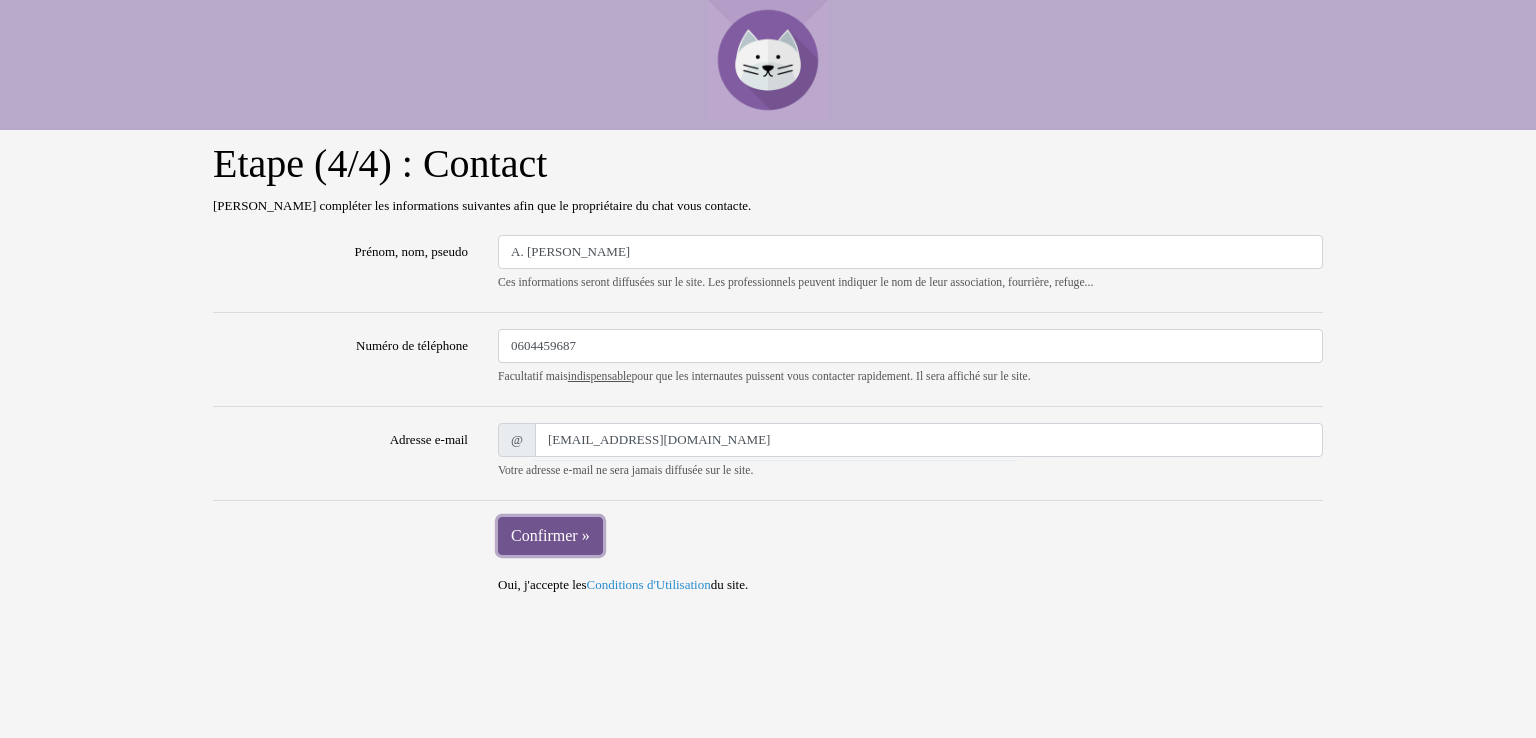 click on "Confirmer »" at bounding box center [550, 536] 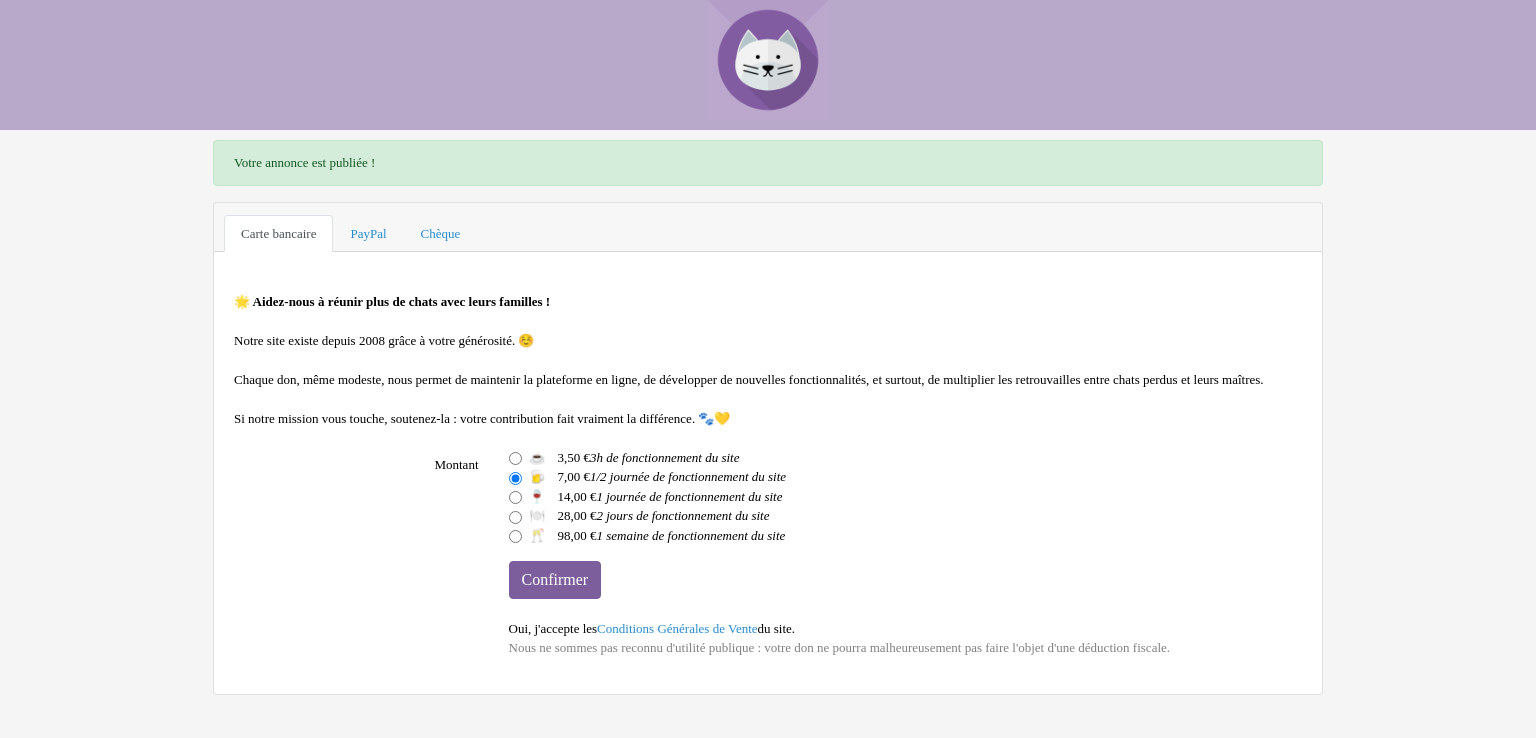 scroll, scrollTop: 0, scrollLeft: 0, axis: both 